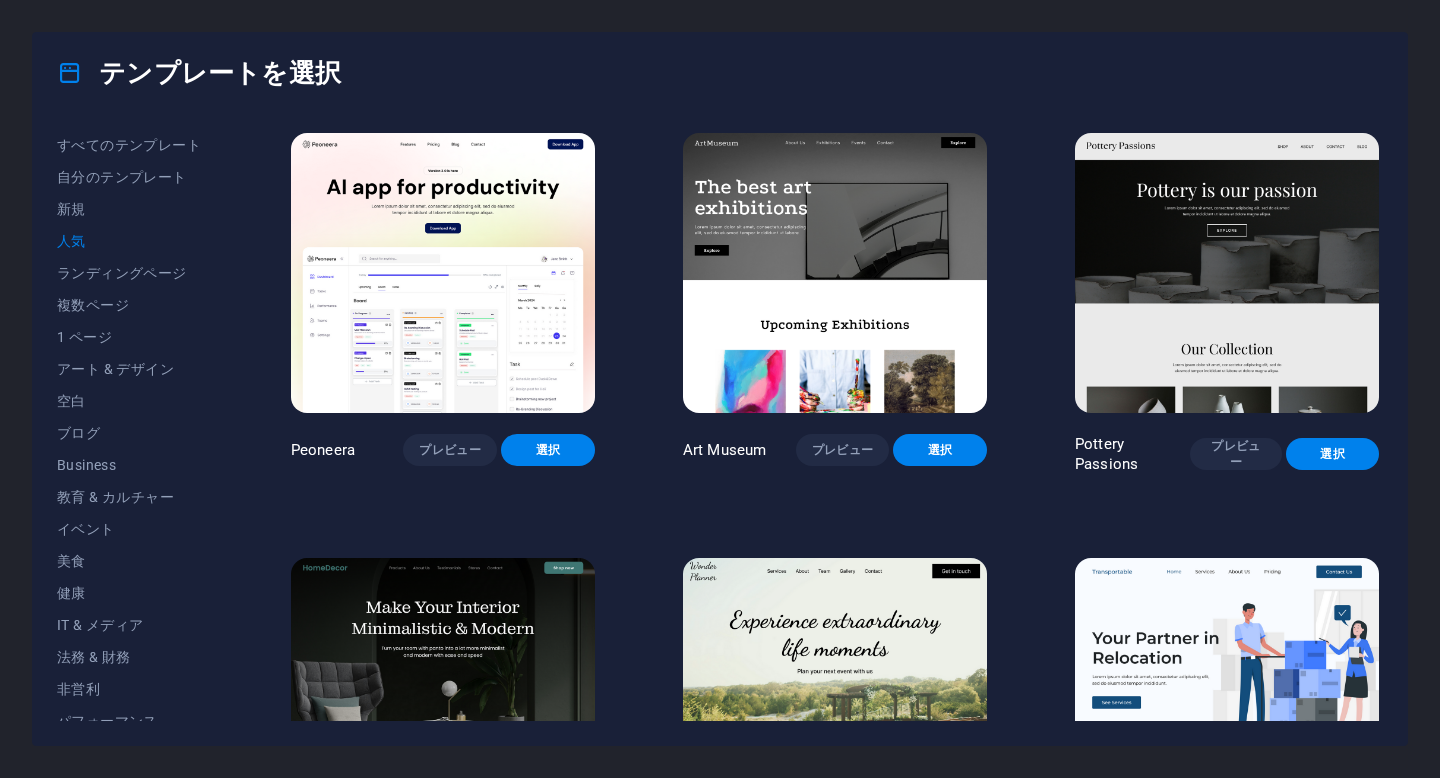 scroll, scrollTop: 0, scrollLeft: 0, axis: both 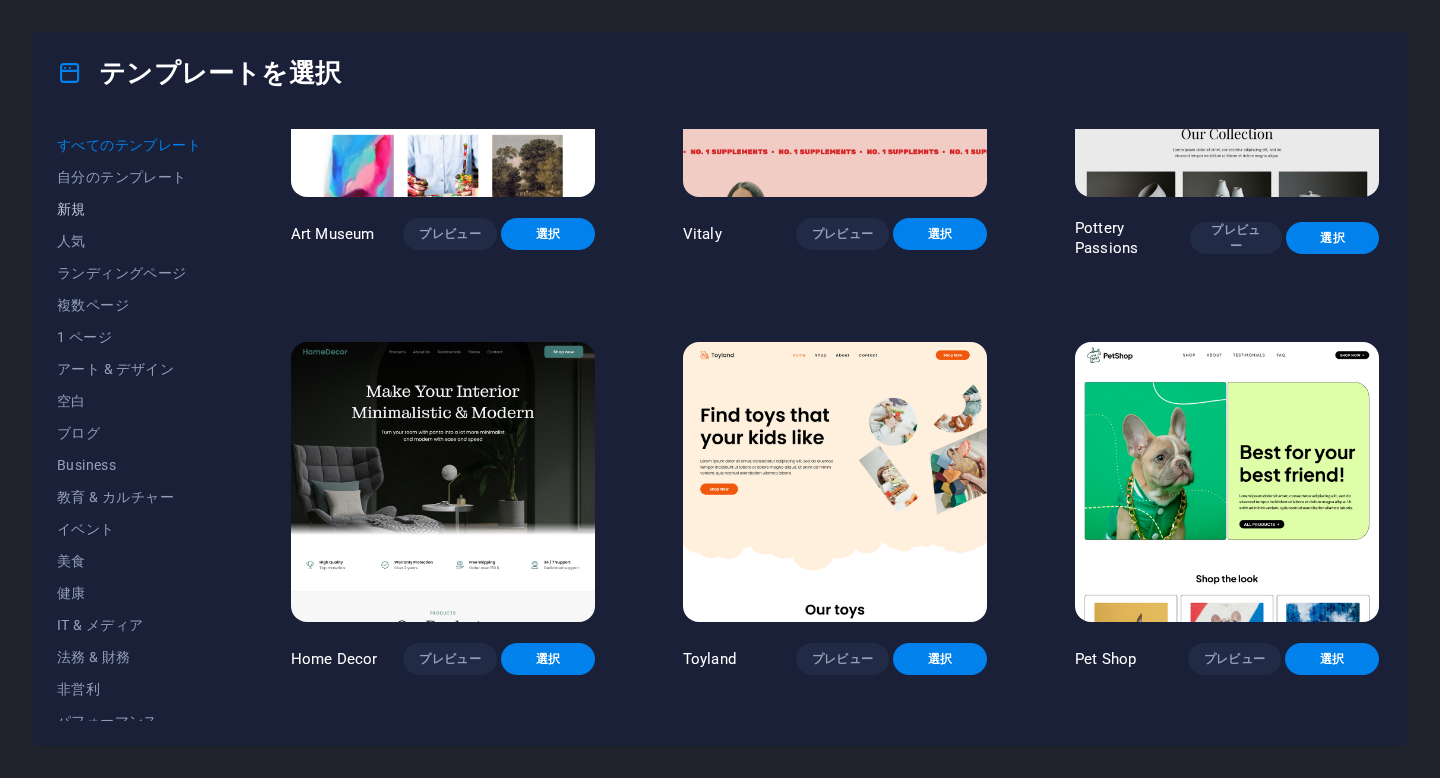 click on "新規" at bounding box center [130, 209] 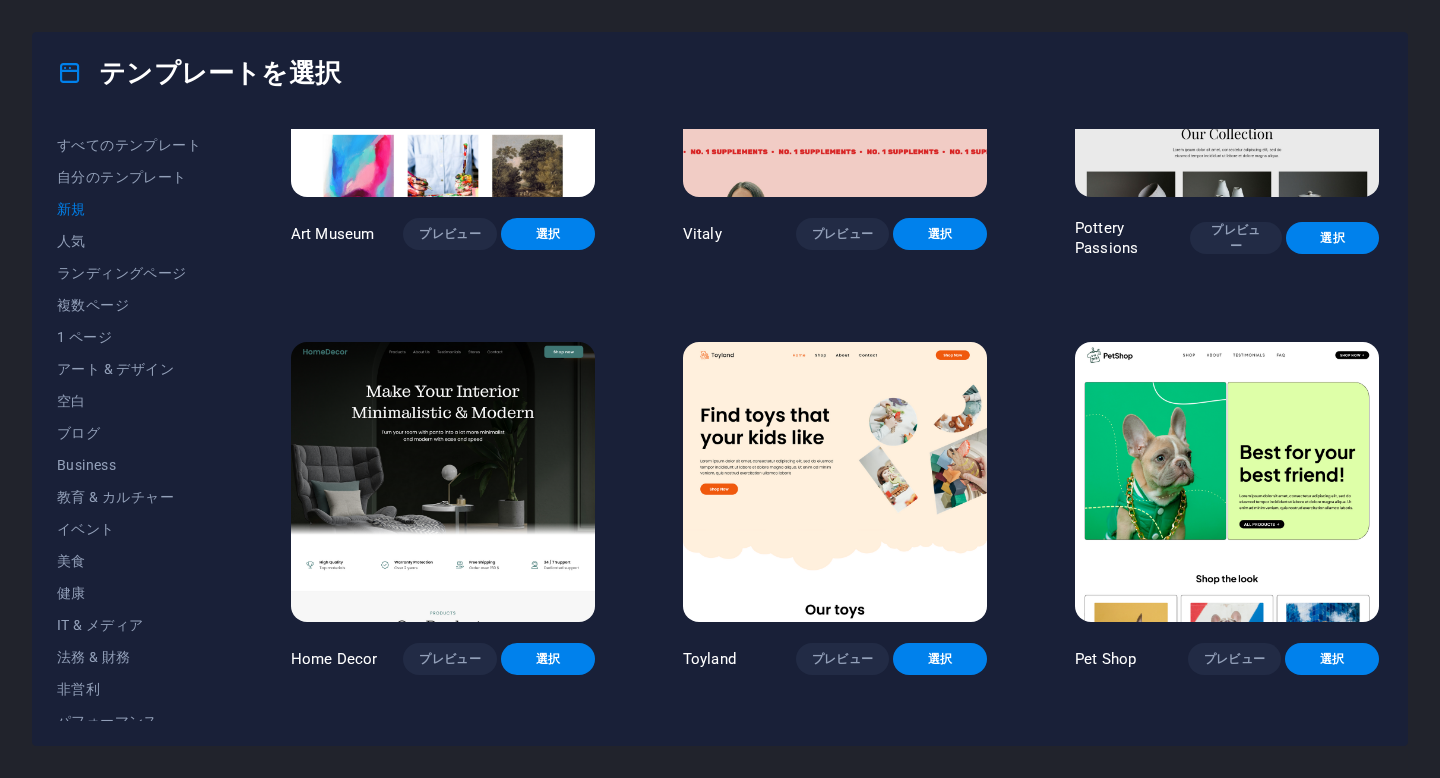 click on "新規" at bounding box center [130, 209] 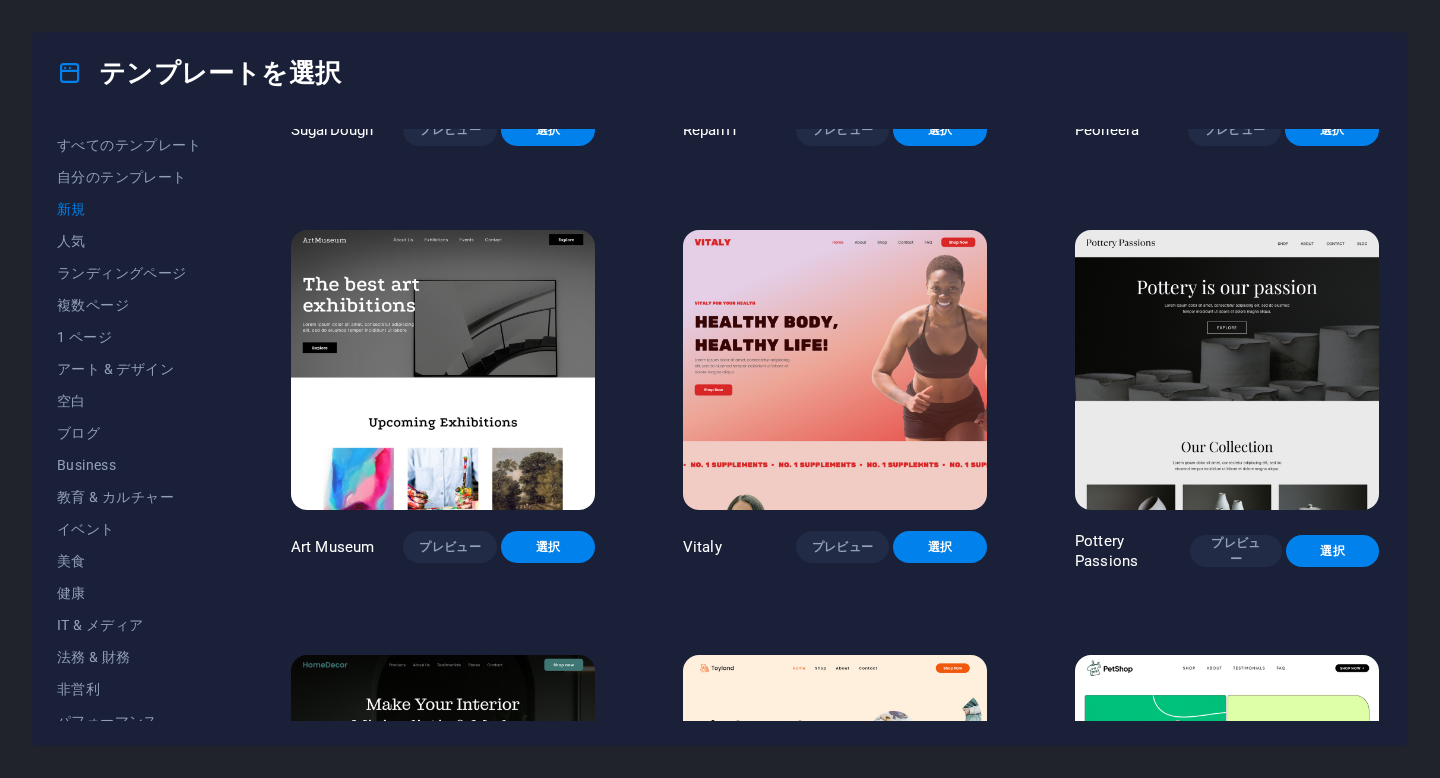 scroll, scrollTop: 0, scrollLeft: 0, axis: both 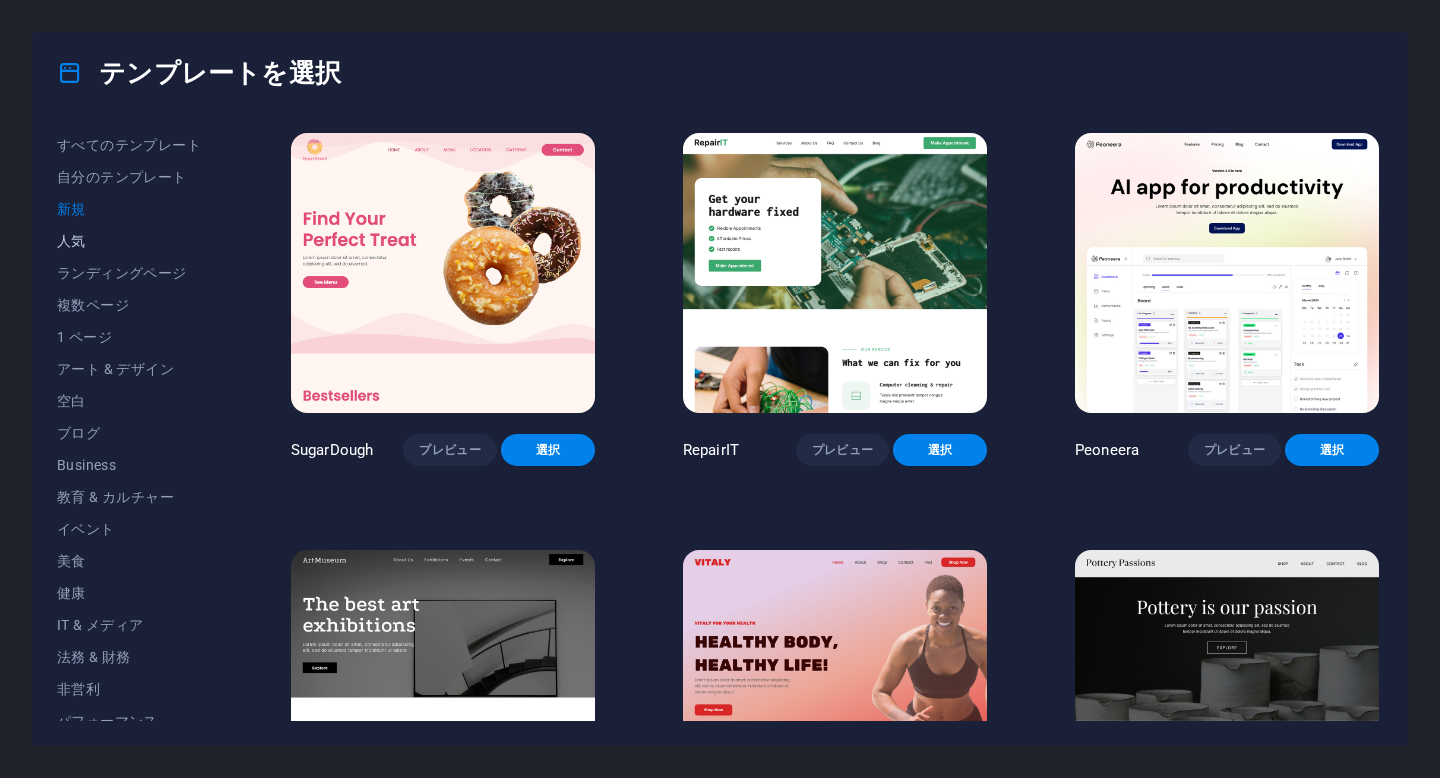click on "人気" at bounding box center (130, 241) 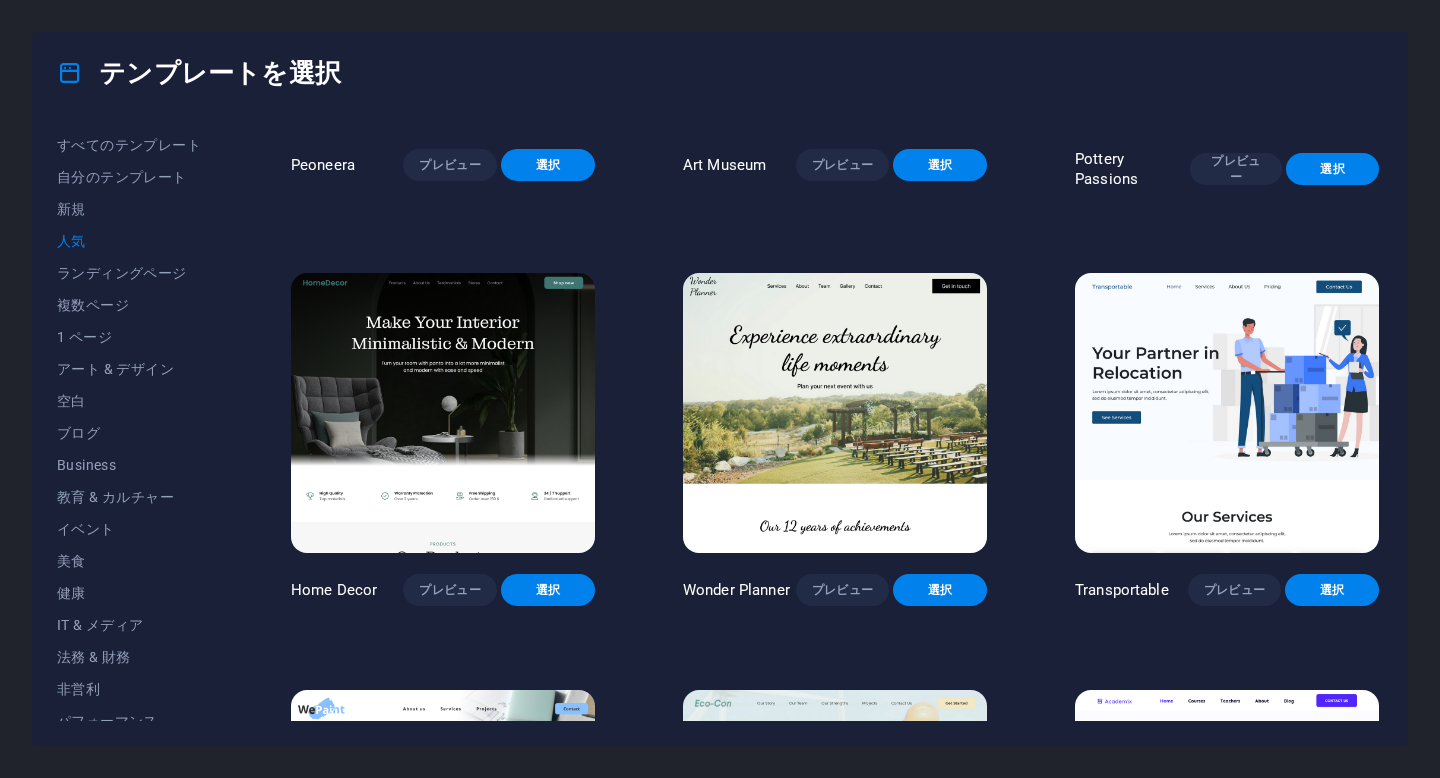 scroll, scrollTop: 317, scrollLeft: 0, axis: vertical 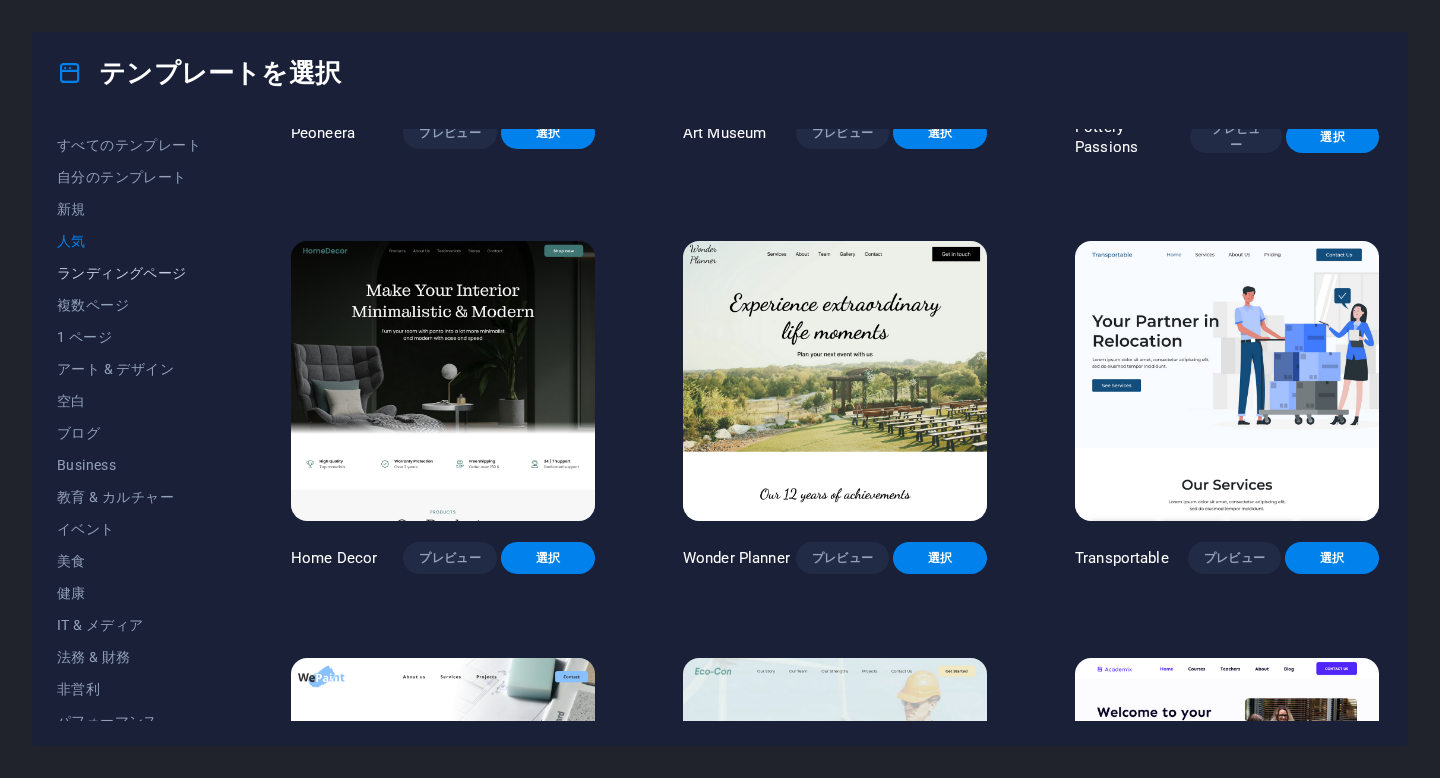 click on "ランディングページ" at bounding box center (130, 273) 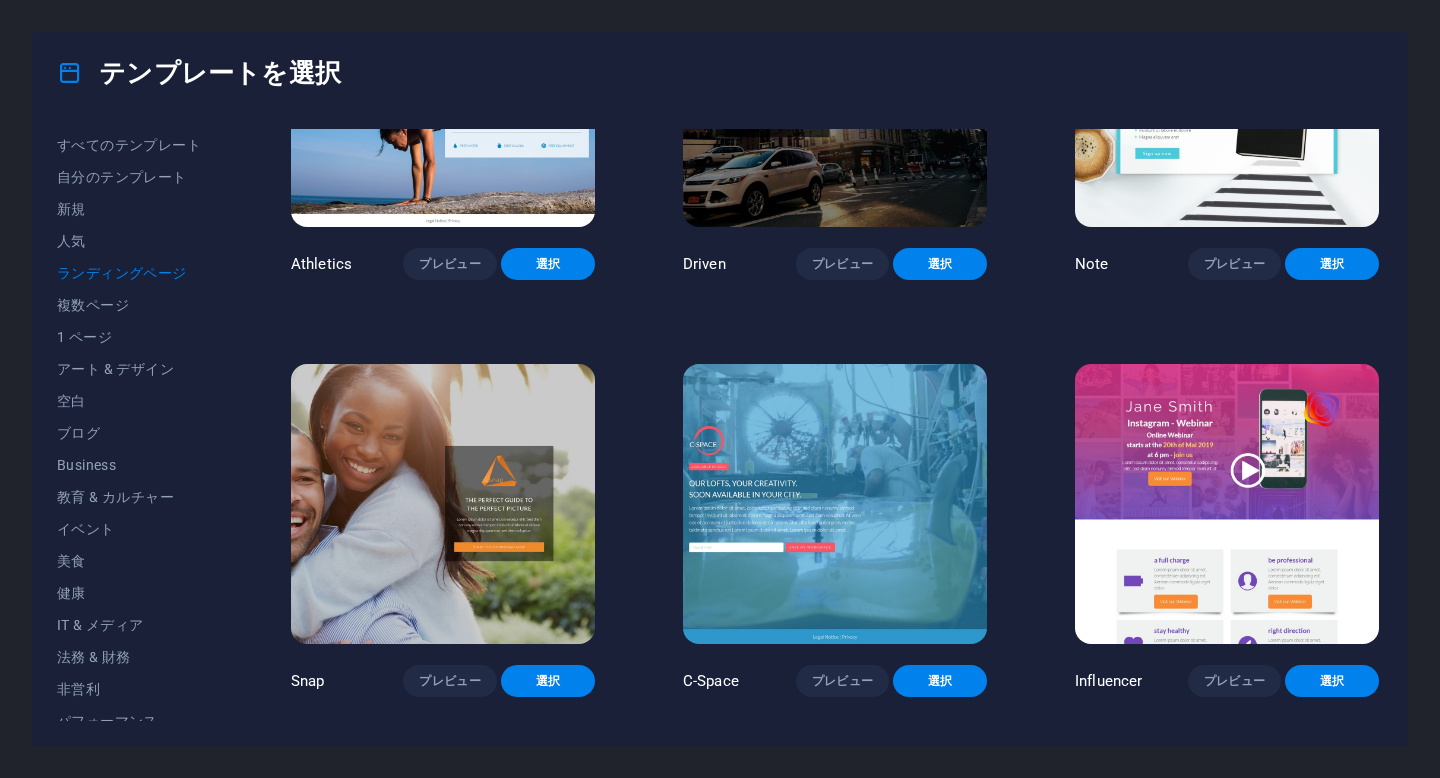 scroll, scrollTop: 1445, scrollLeft: 0, axis: vertical 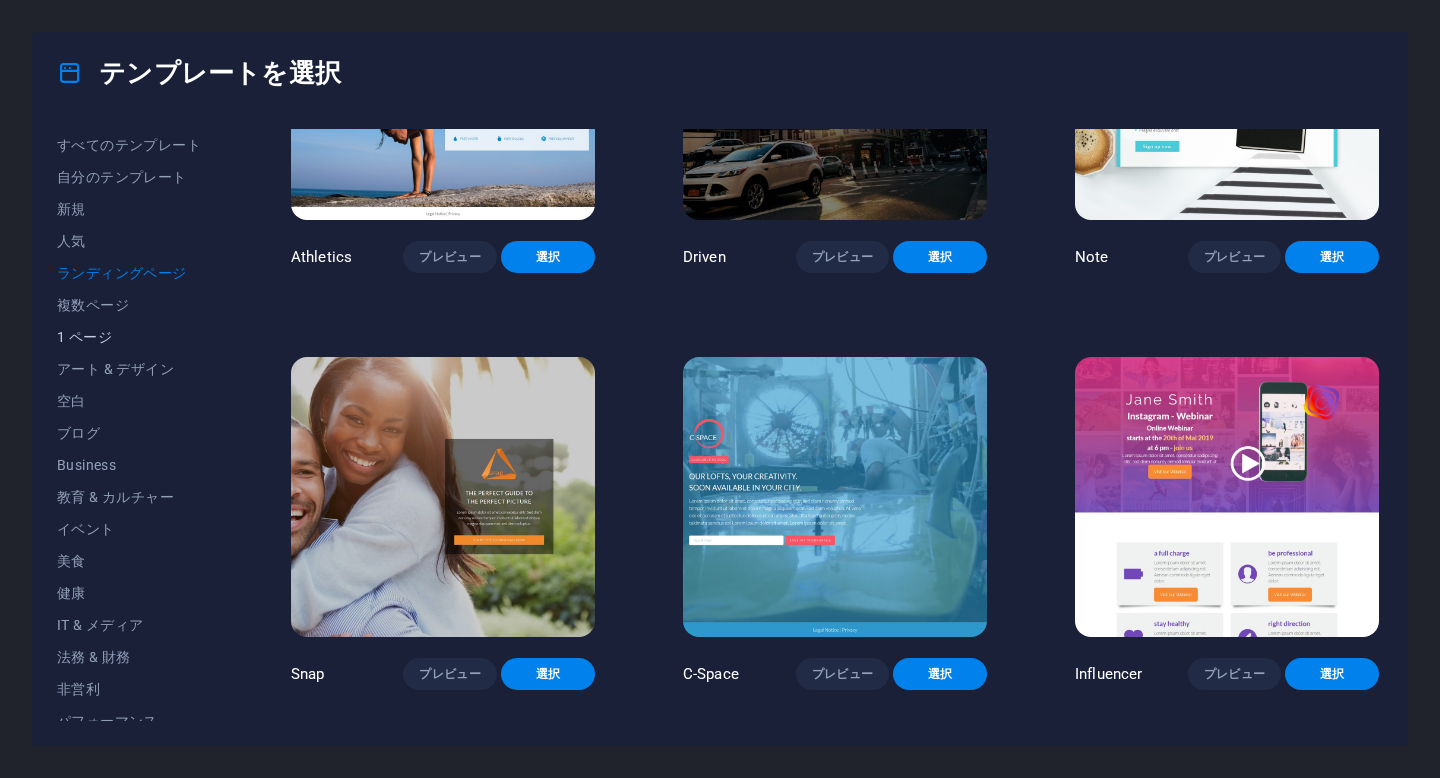 click on "1 ページ" at bounding box center (130, 337) 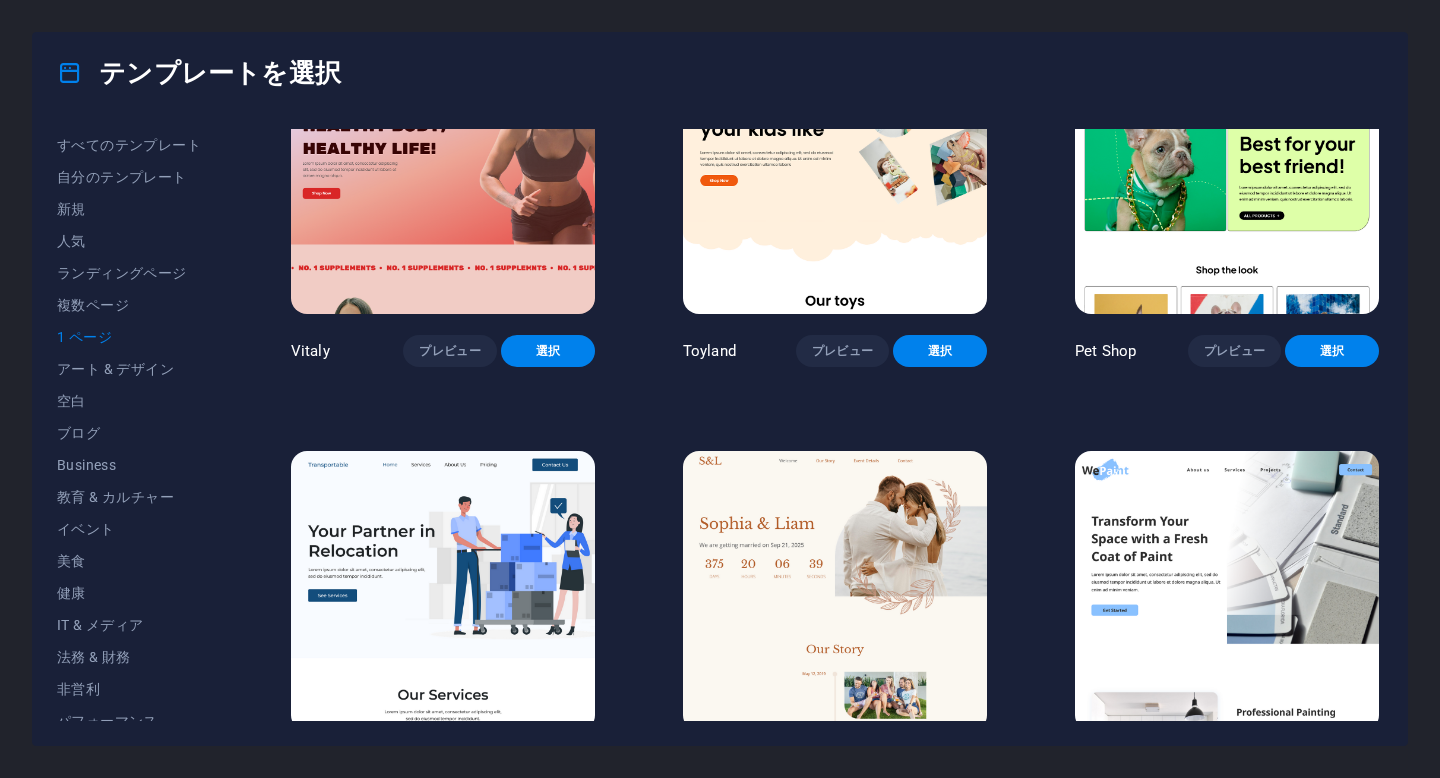 scroll, scrollTop: 0, scrollLeft: 0, axis: both 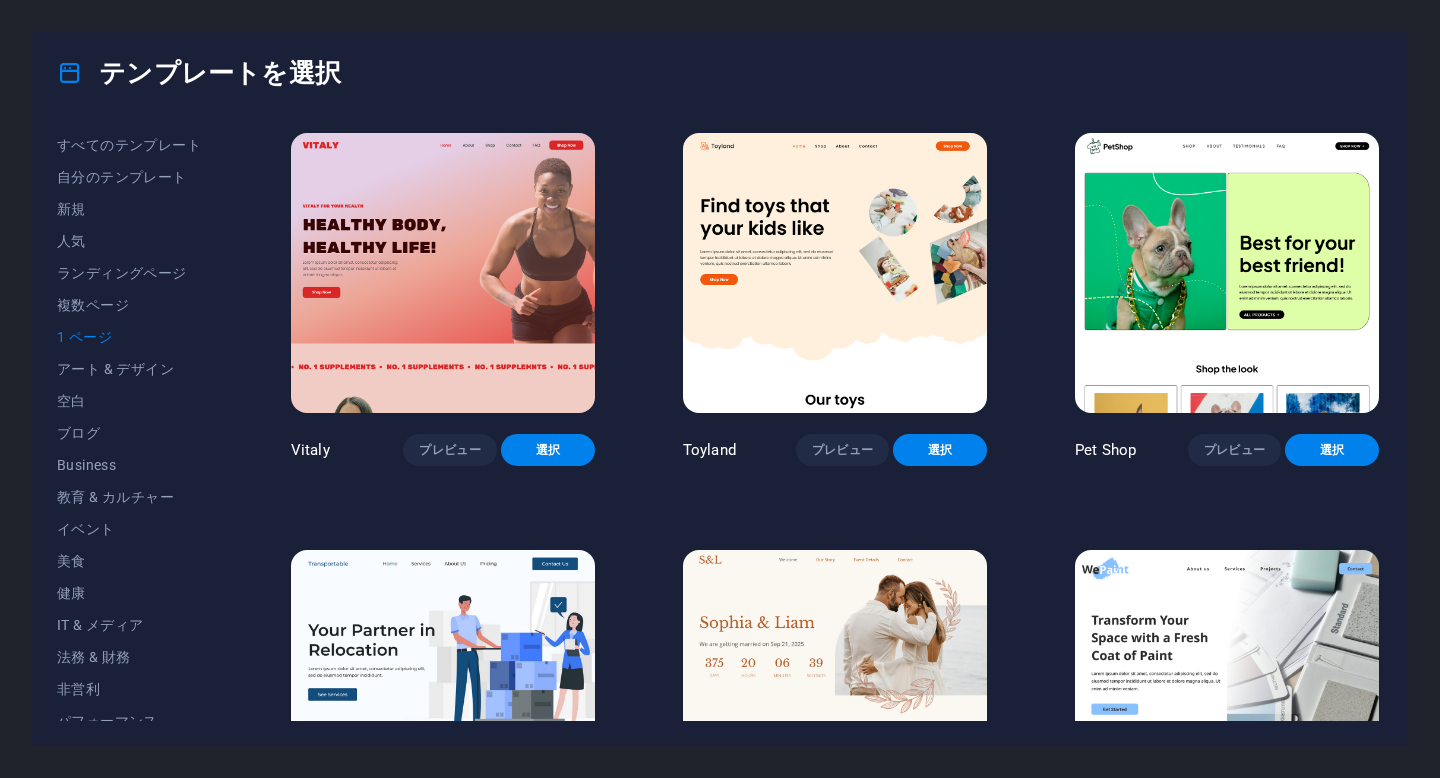 click at bounding box center (443, 273) 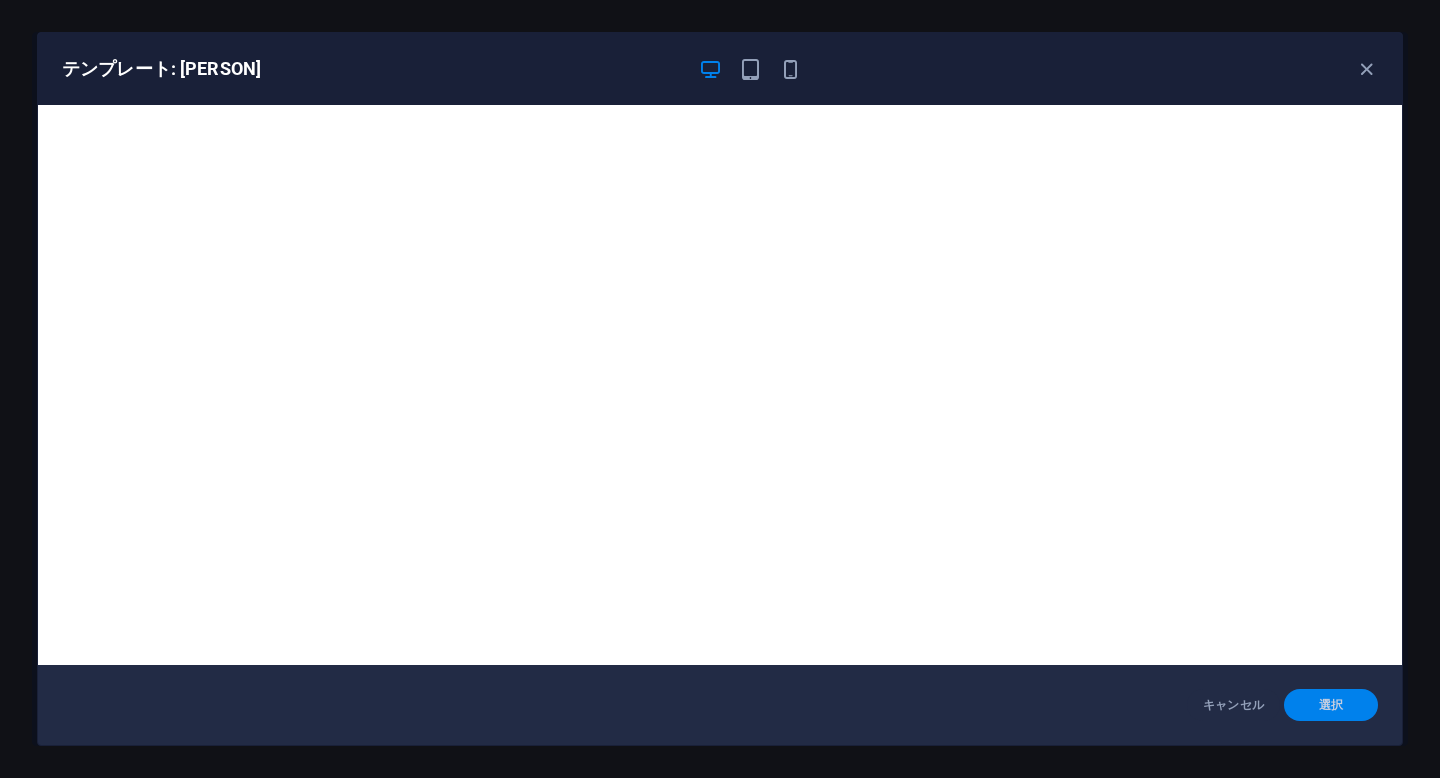 click on "選択" at bounding box center [1331, 705] 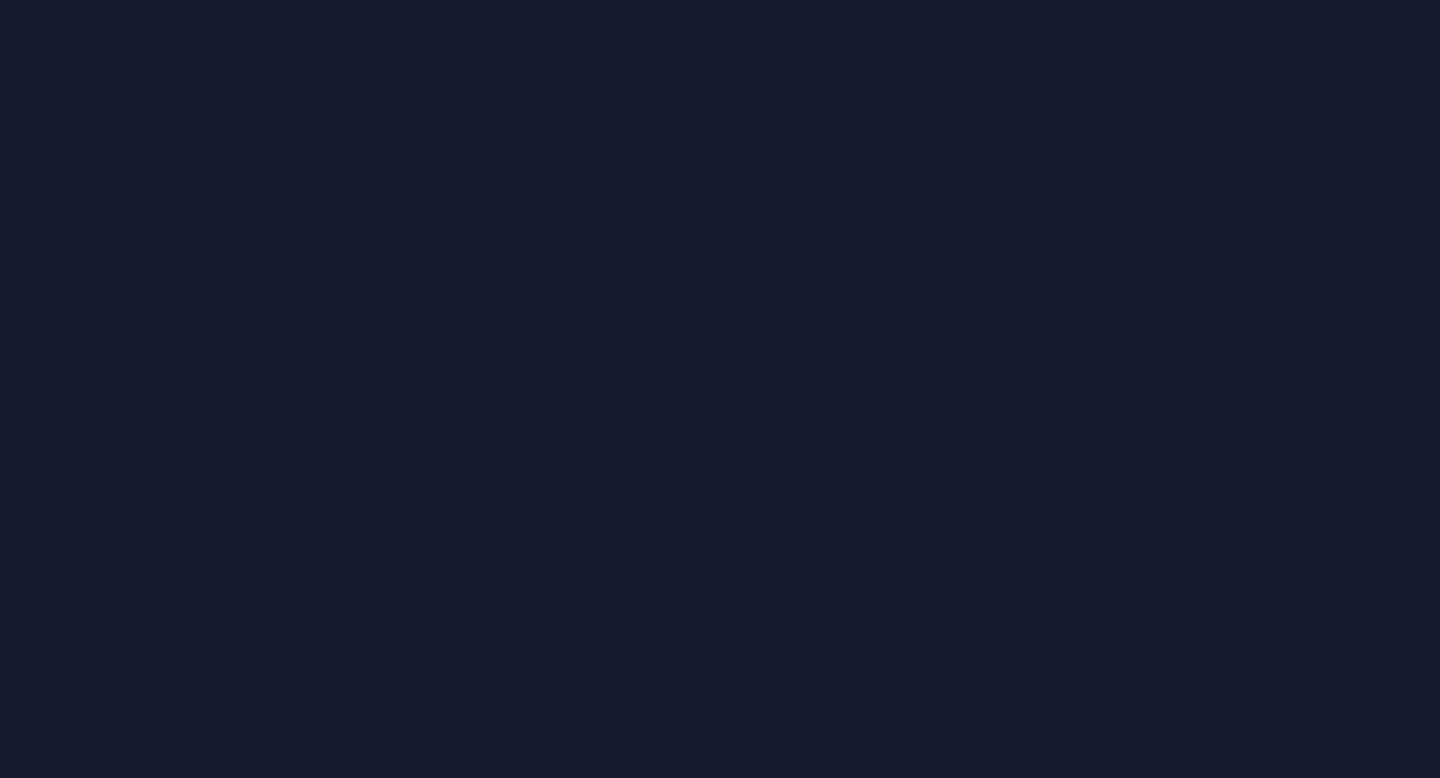 scroll, scrollTop: 0, scrollLeft: 0, axis: both 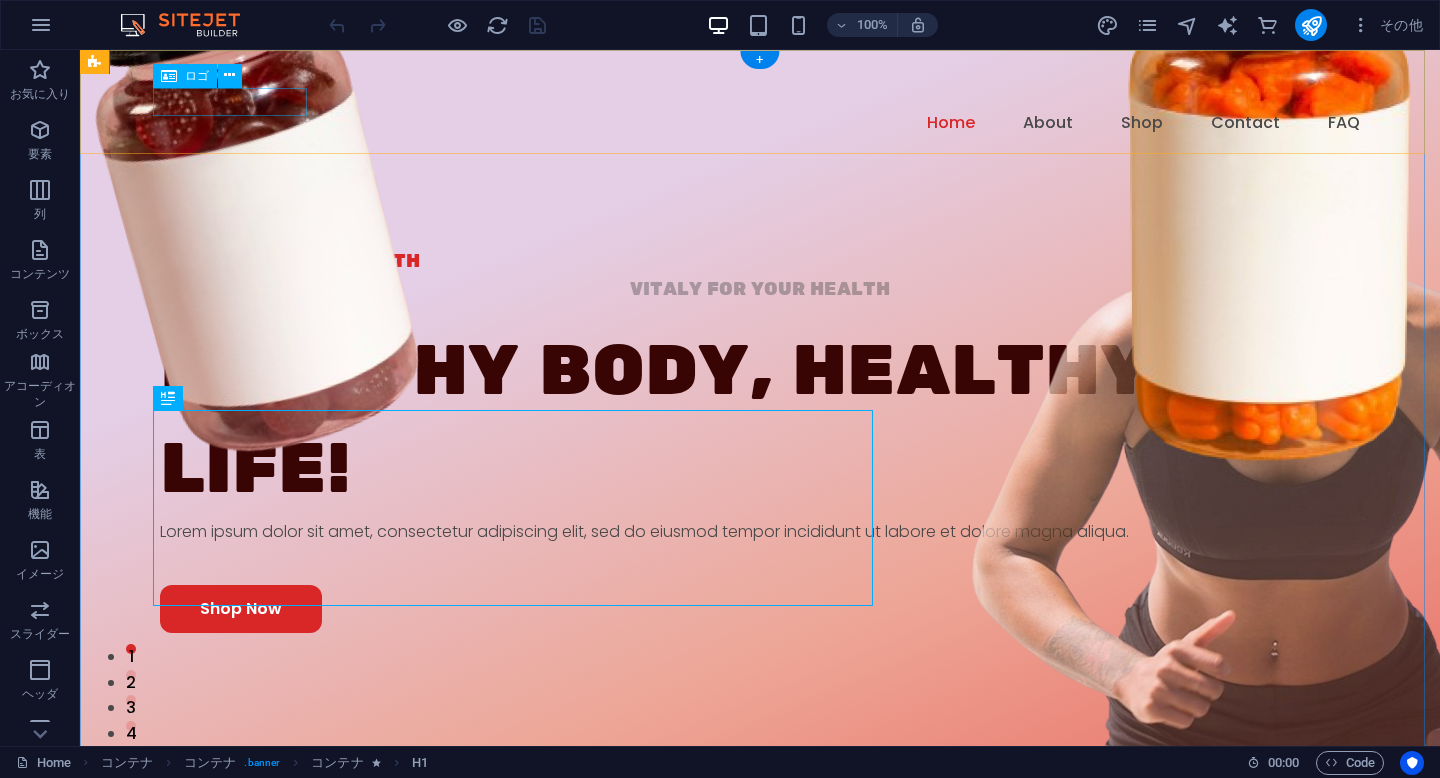 click at bounding box center (760, 96) 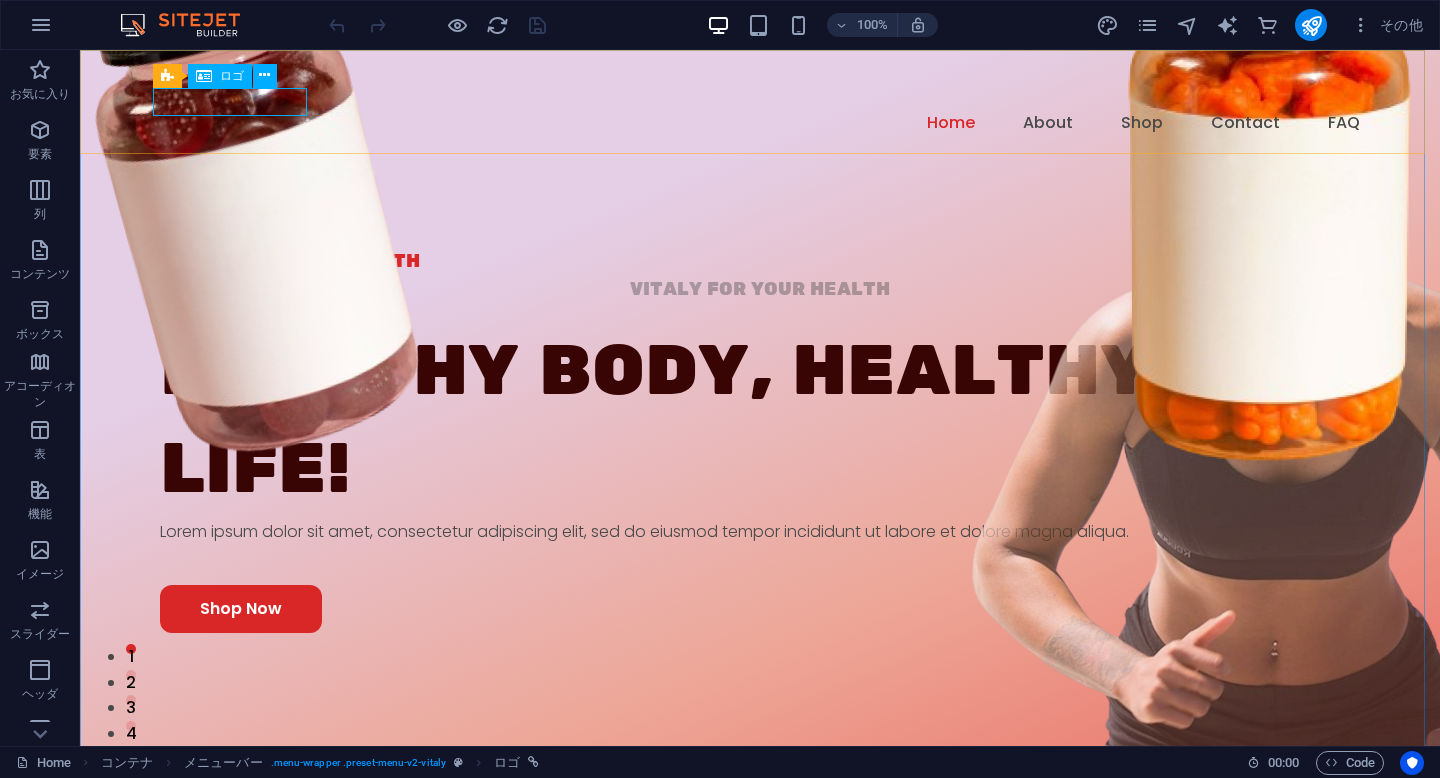 click at bounding box center (204, 76) 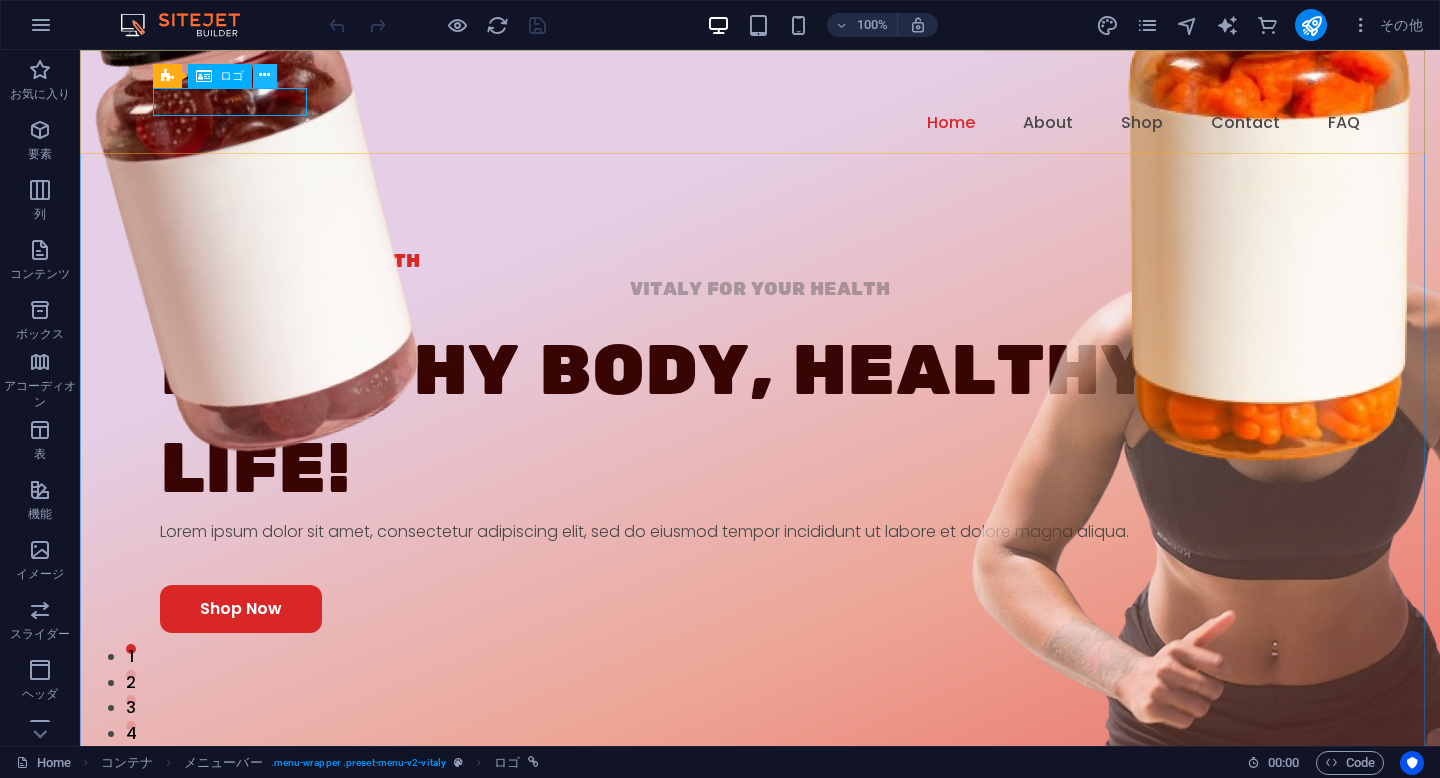 click at bounding box center [264, 75] 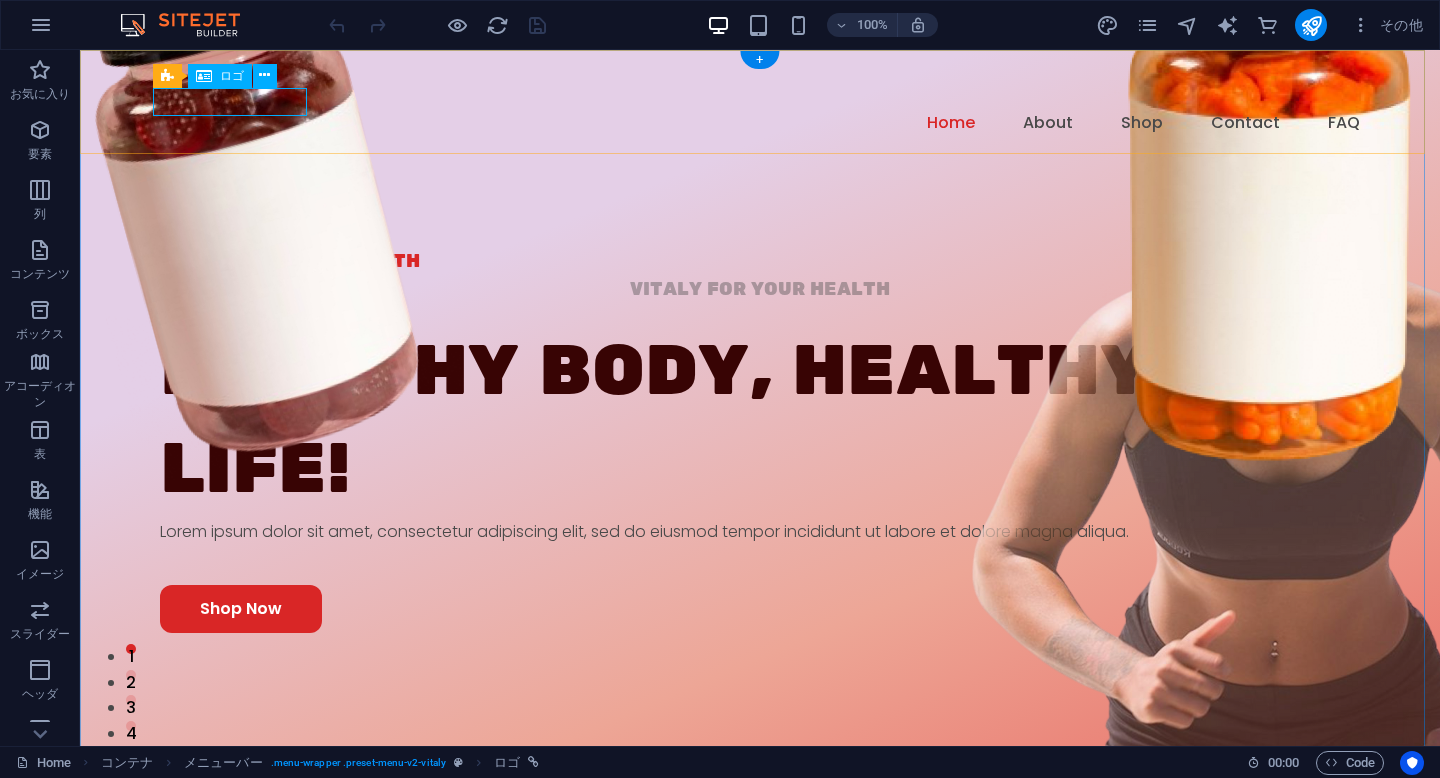 click at bounding box center [760, 96] 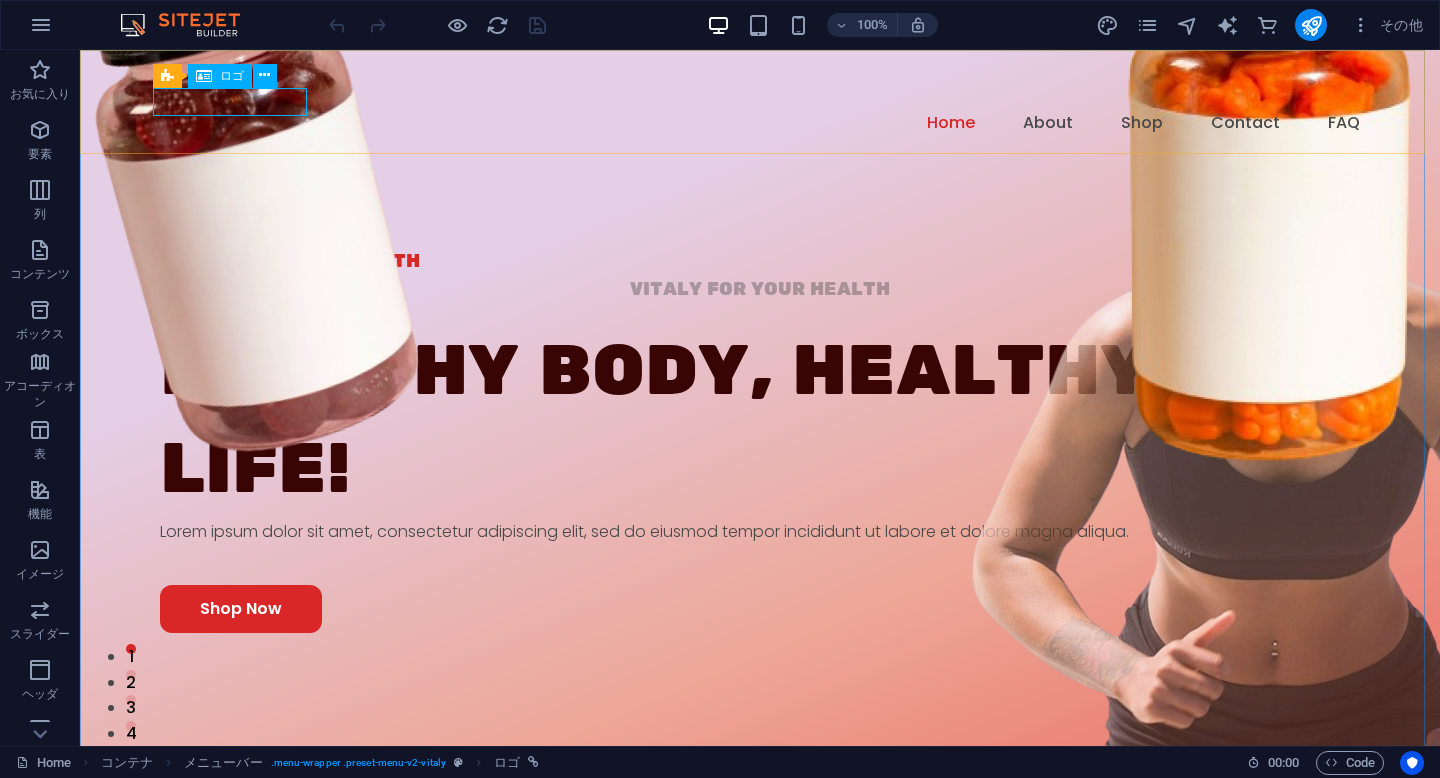 click on "ロゴ" at bounding box center (232, 76) 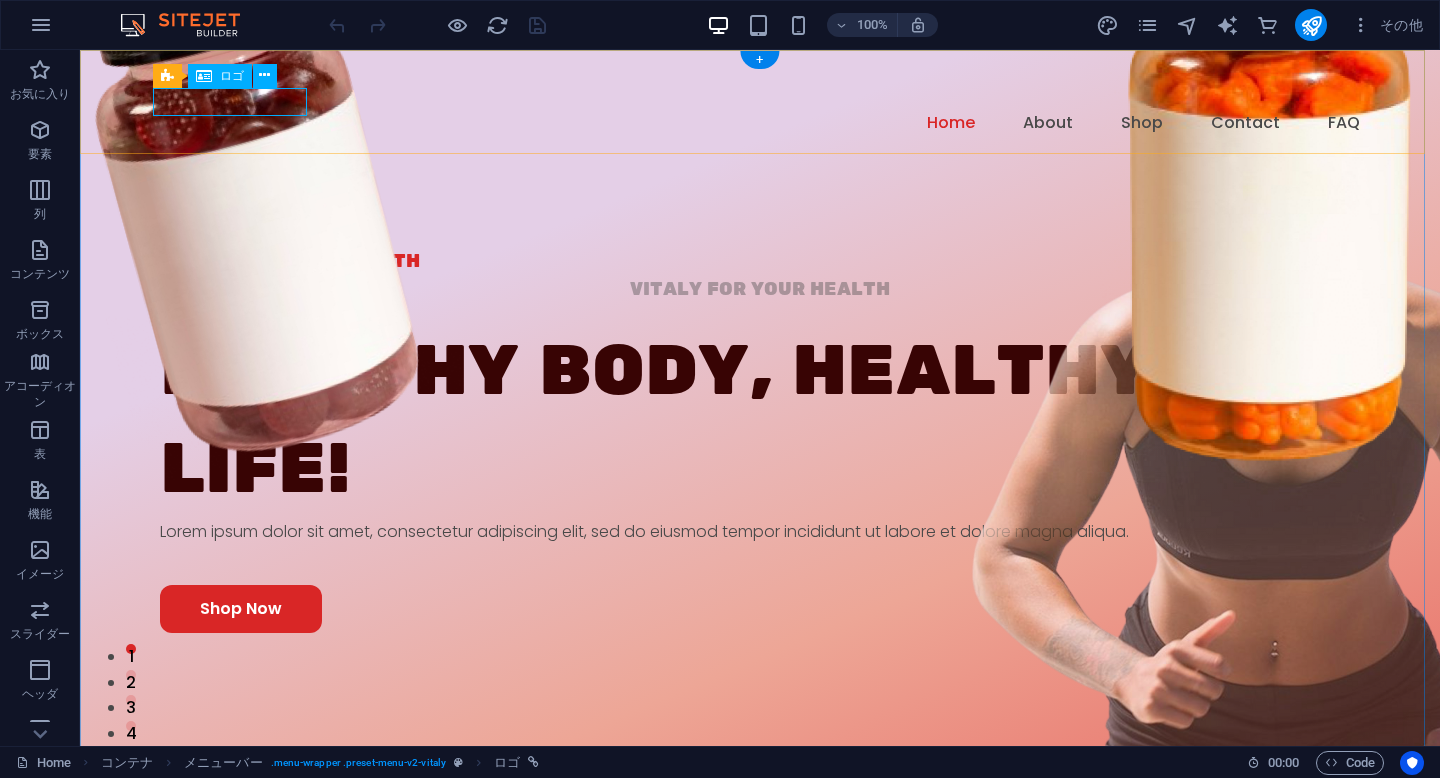 click at bounding box center [760, 96] 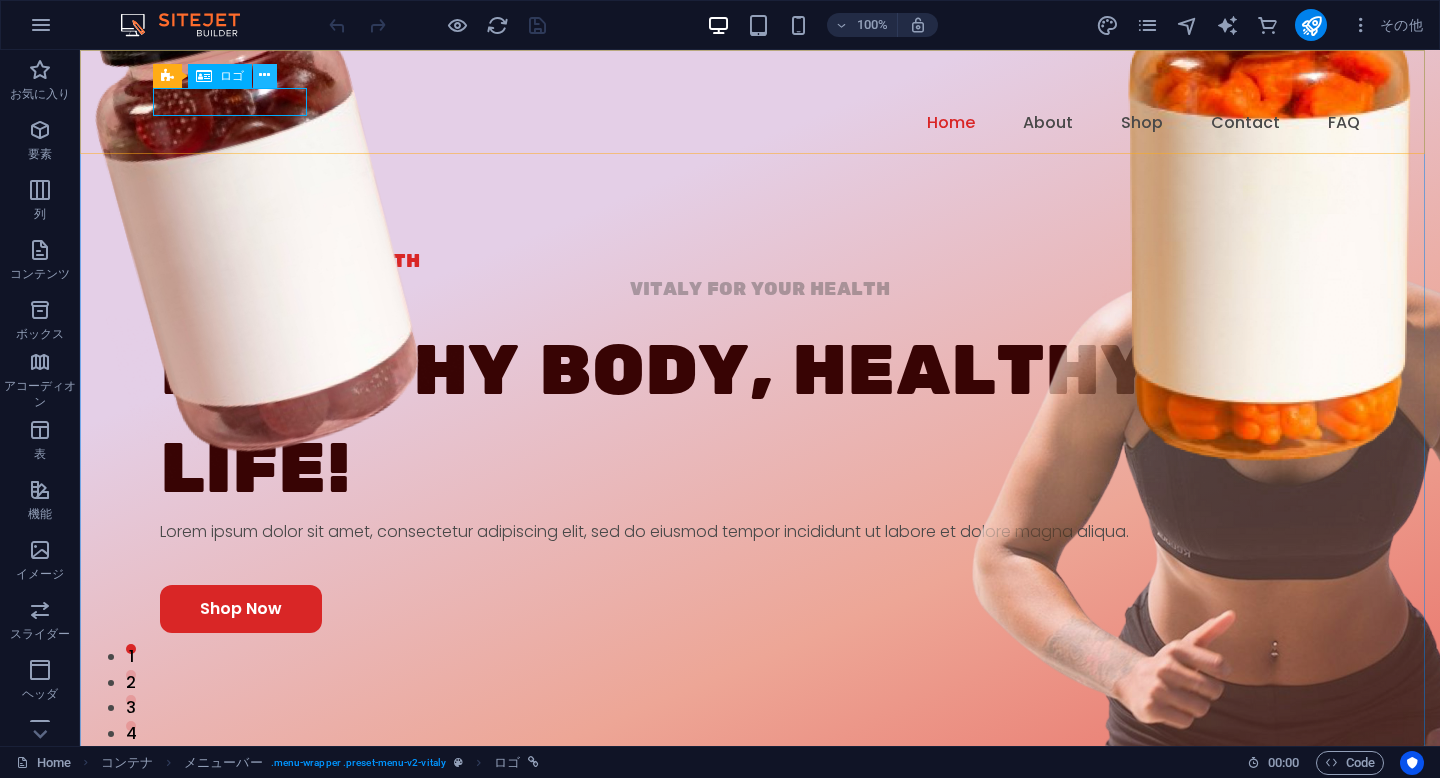 click at bounding box center [264, 75] 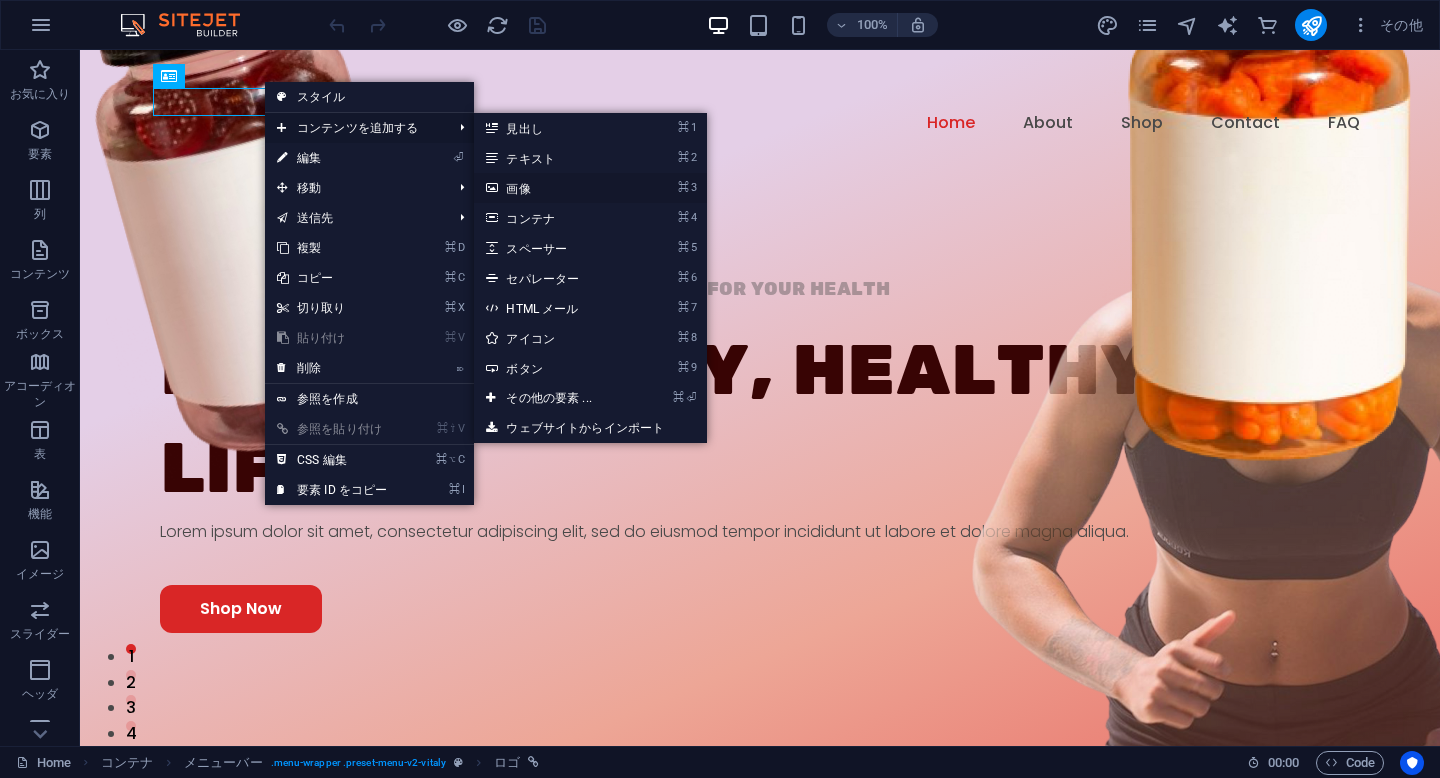 click on "⌘ 3  画像" at bounding box center (552, 188) 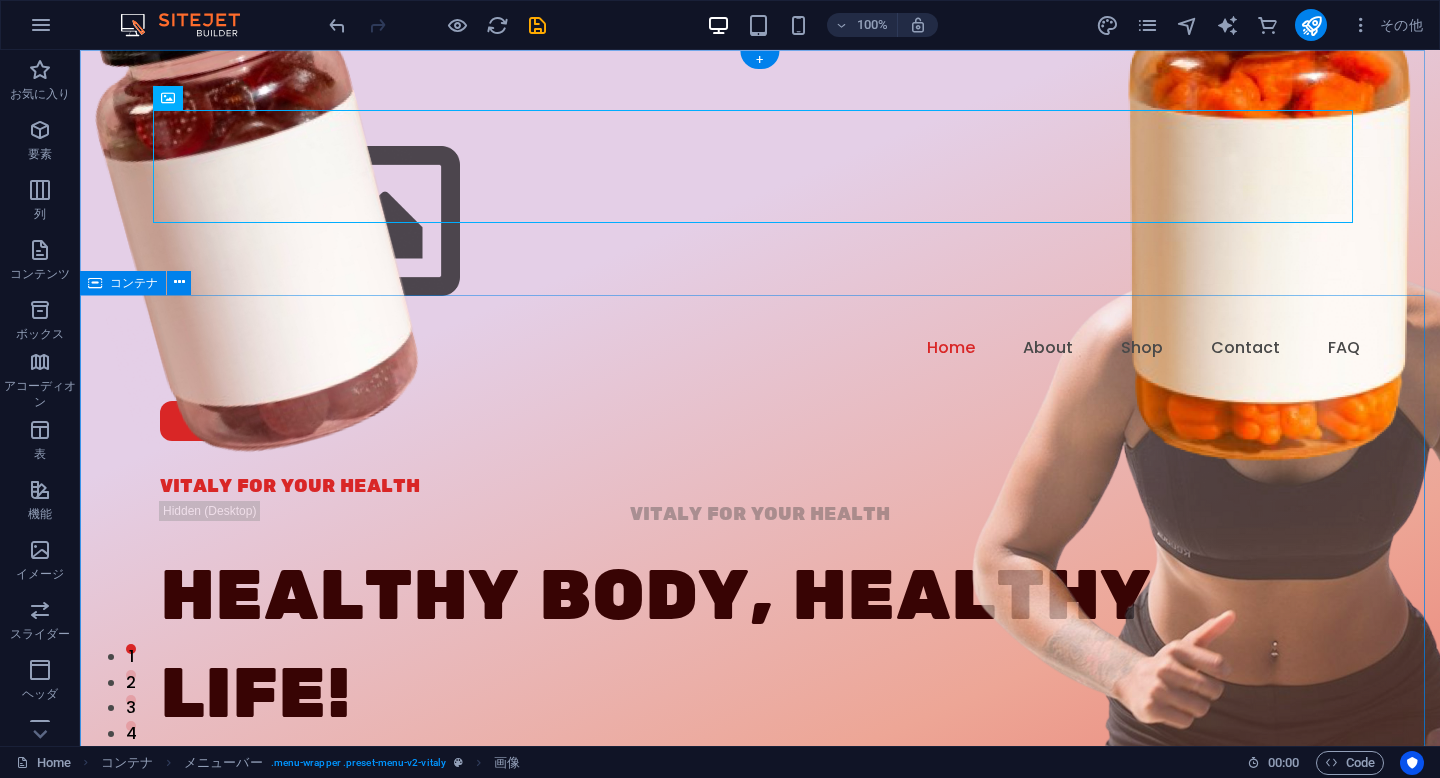 click on "VITALY FOR YOUR HEALTH VITALY FOR YOUR HEALTH Healthy Body, Healthy life! Lorem ipsum dolor sit amet, consectetur adipiscing elit, sed do eiusmod tempor incididunt ut labore et dolore magna aliqua. Shop Now" at bounding box center [760, 872] 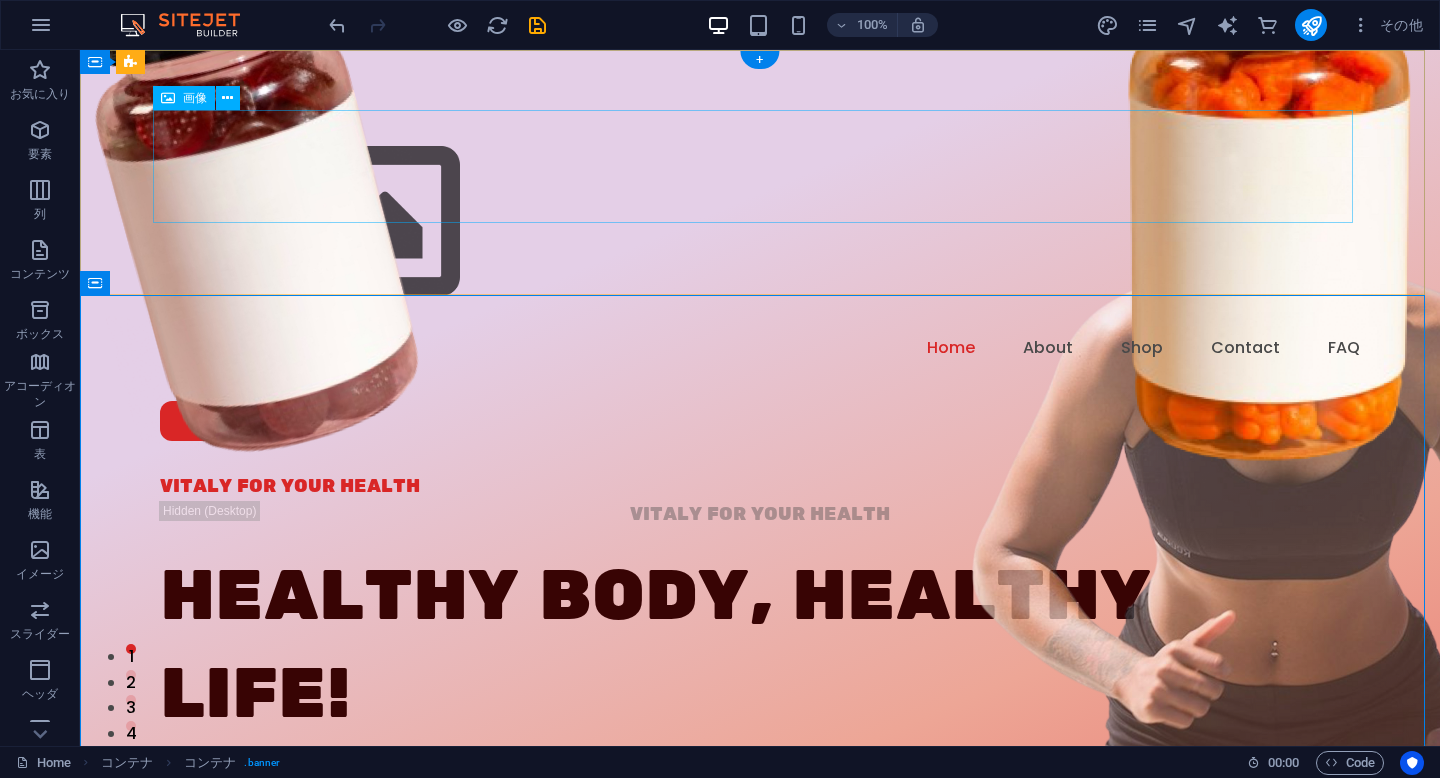 click at bounding box center (760, 222) 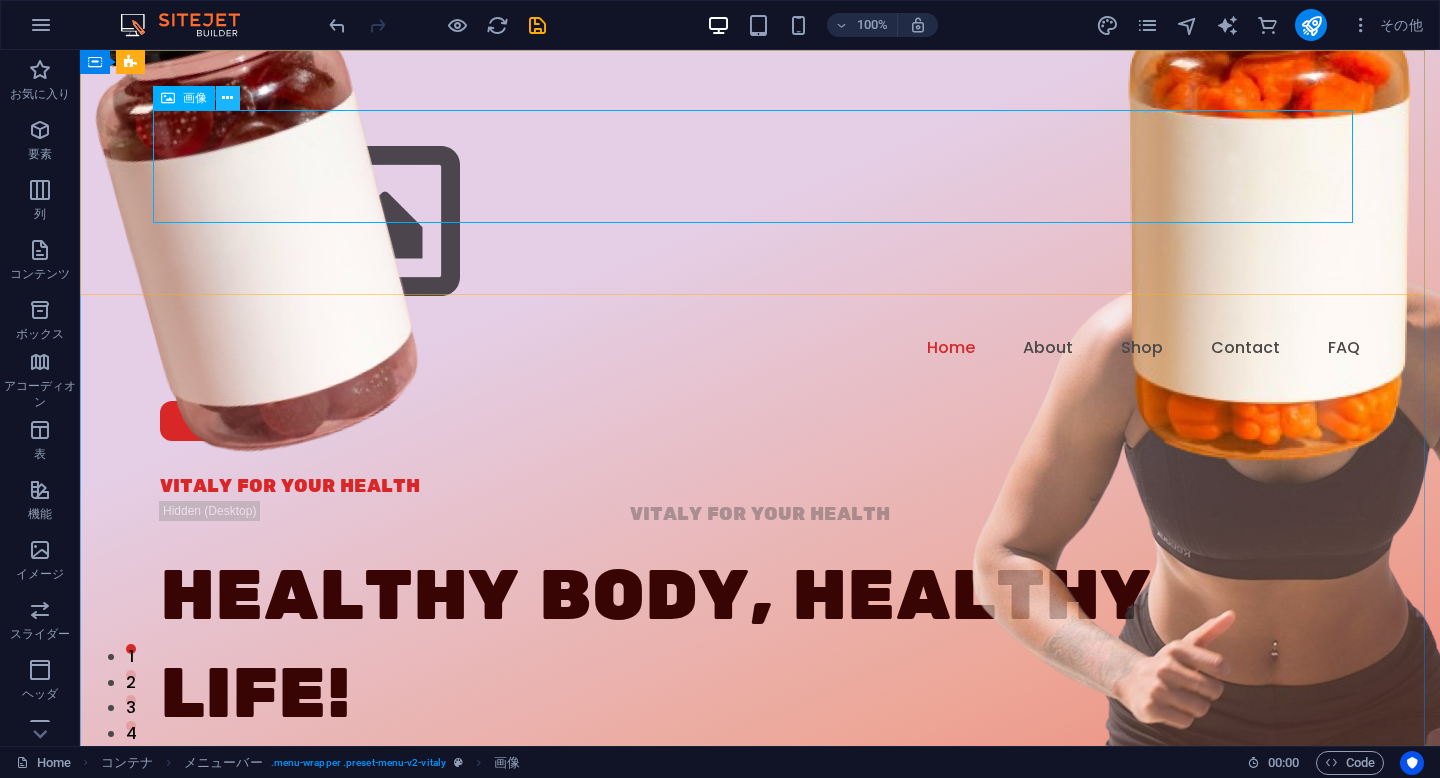 click at bounding box center [227, 98] 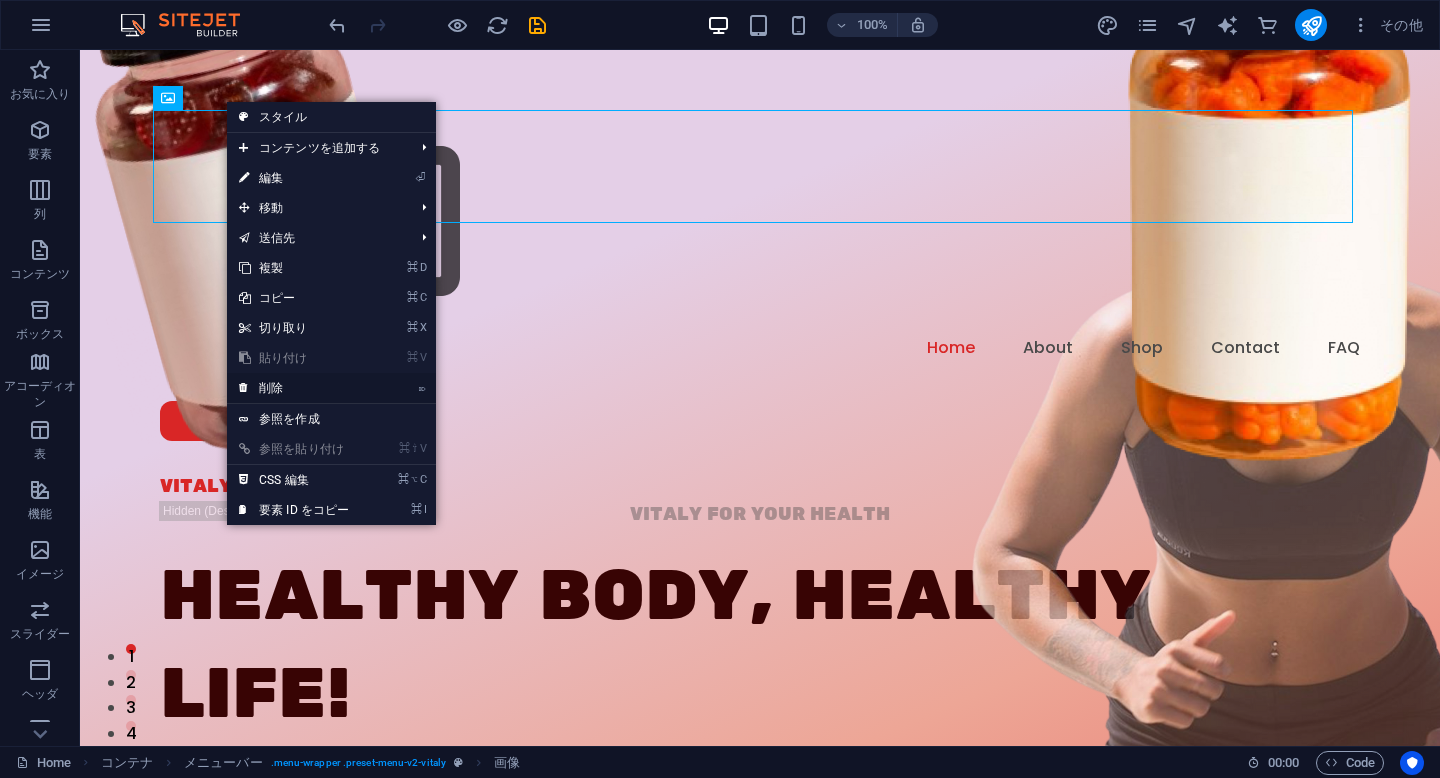 click on "⌦  削除" at bounding box center [294, 388] 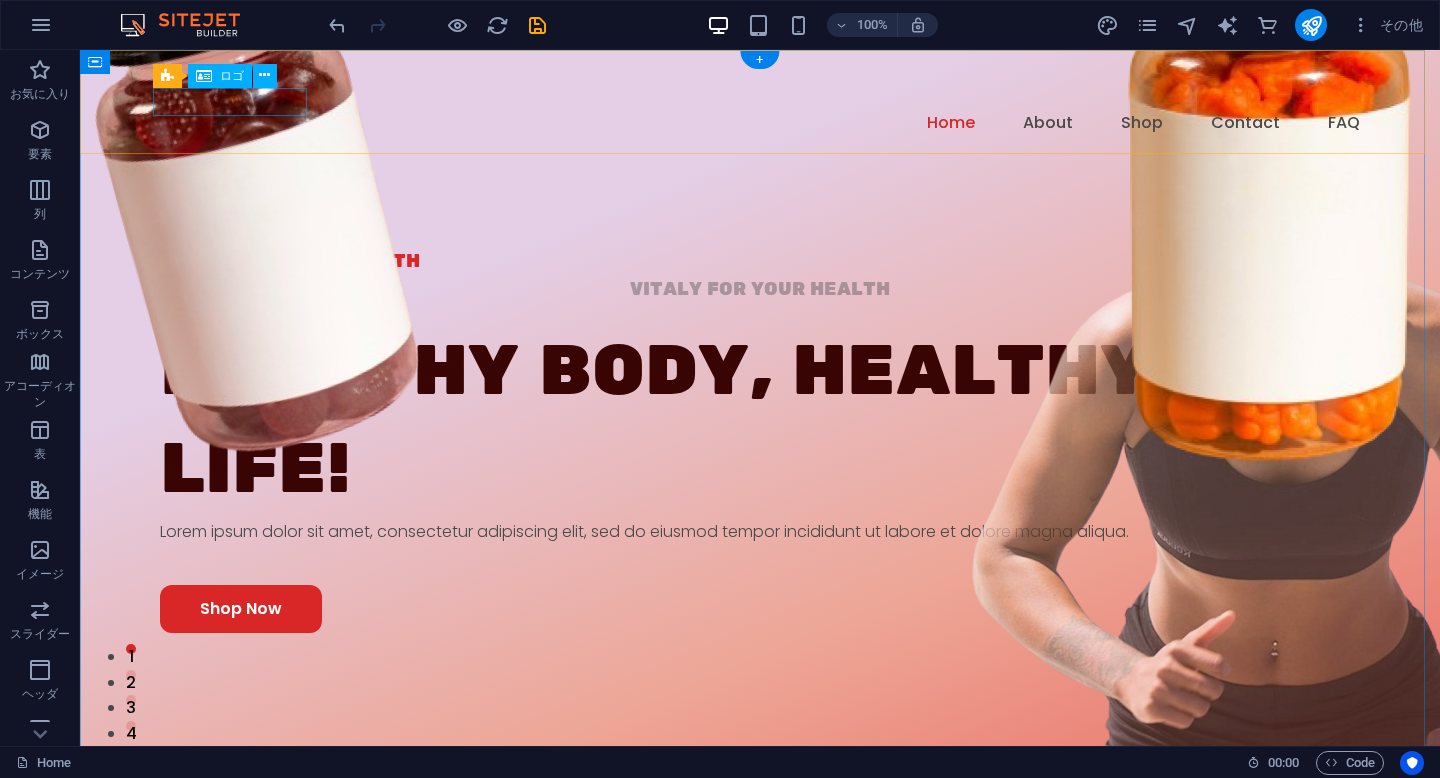click at bounding box center [760, 96] 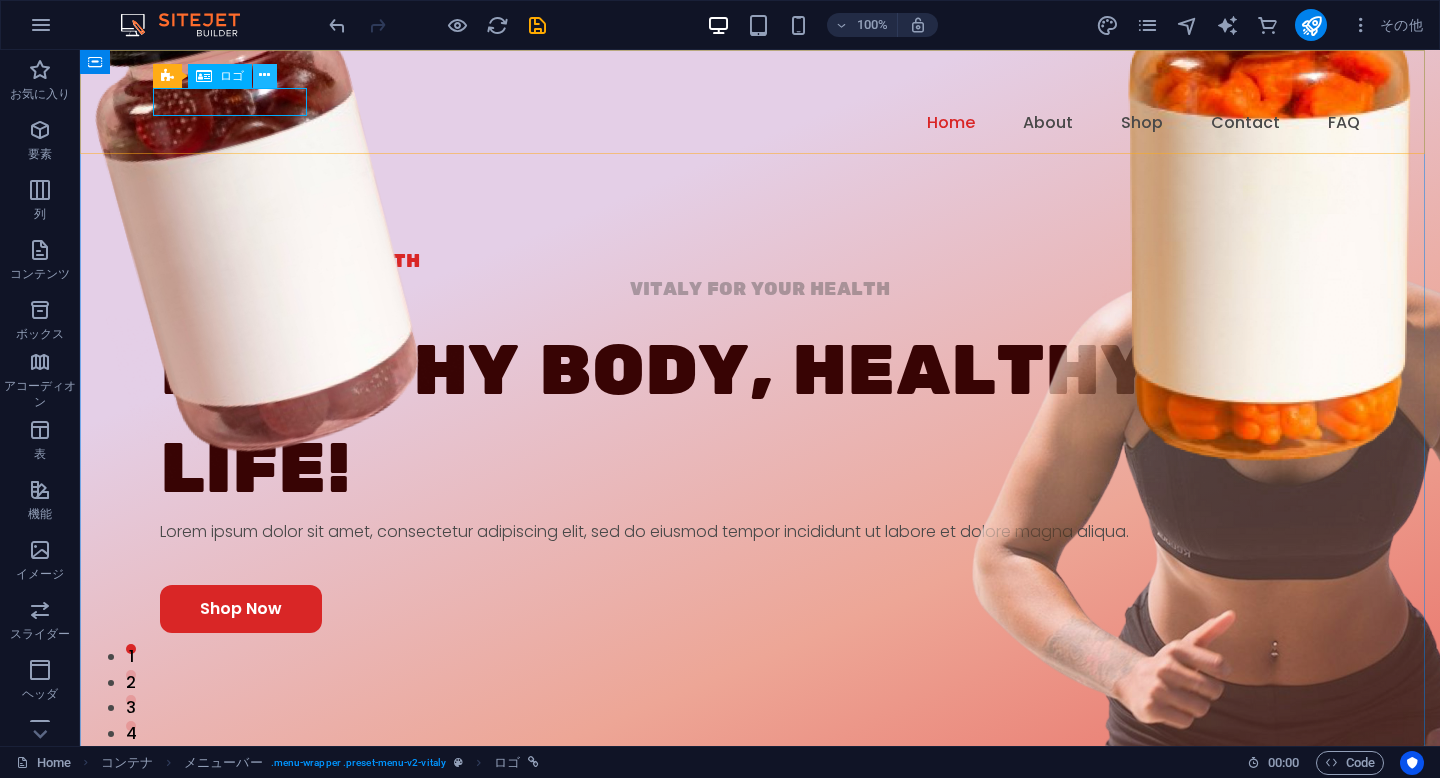 click at bounding box center (264, 75) 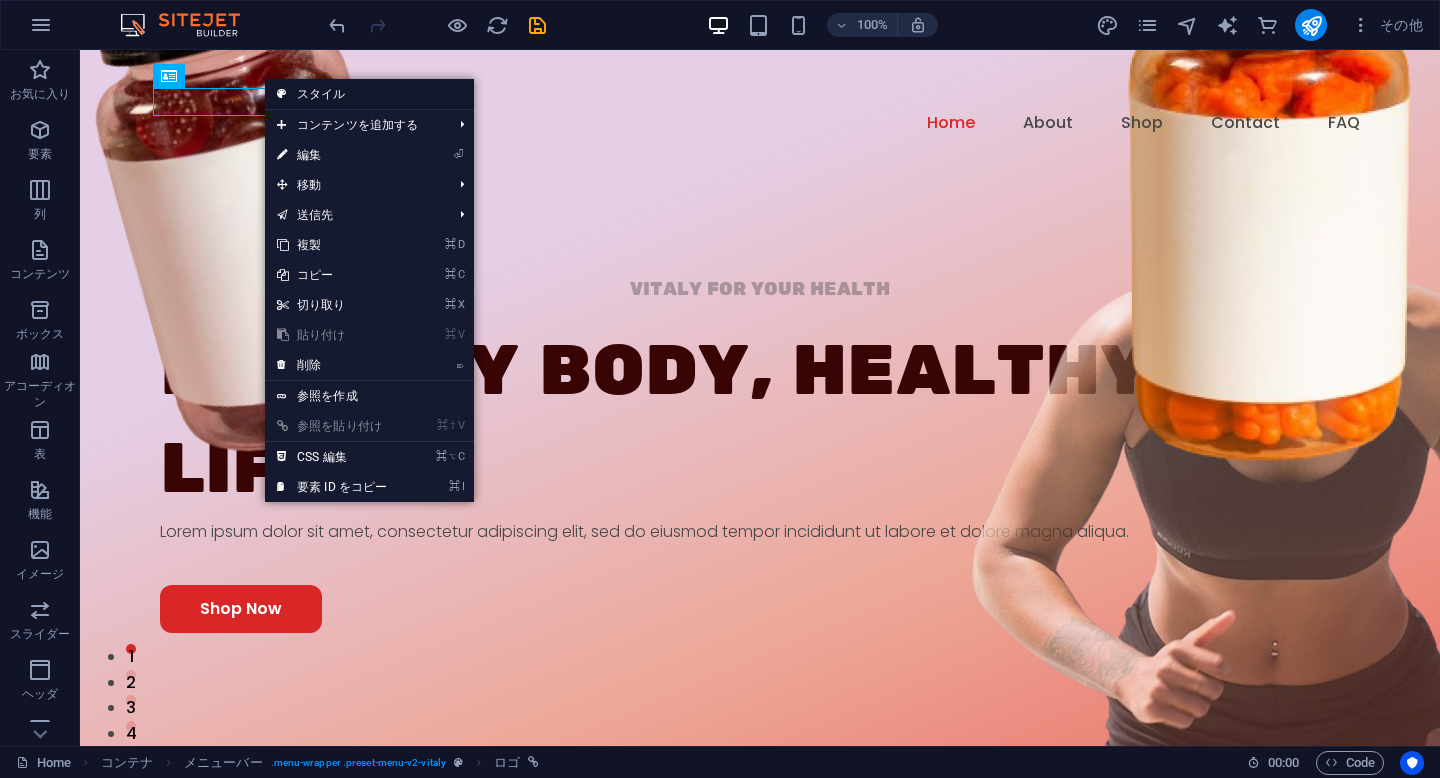 click on "スタイル" at bounding box center (369, 94) 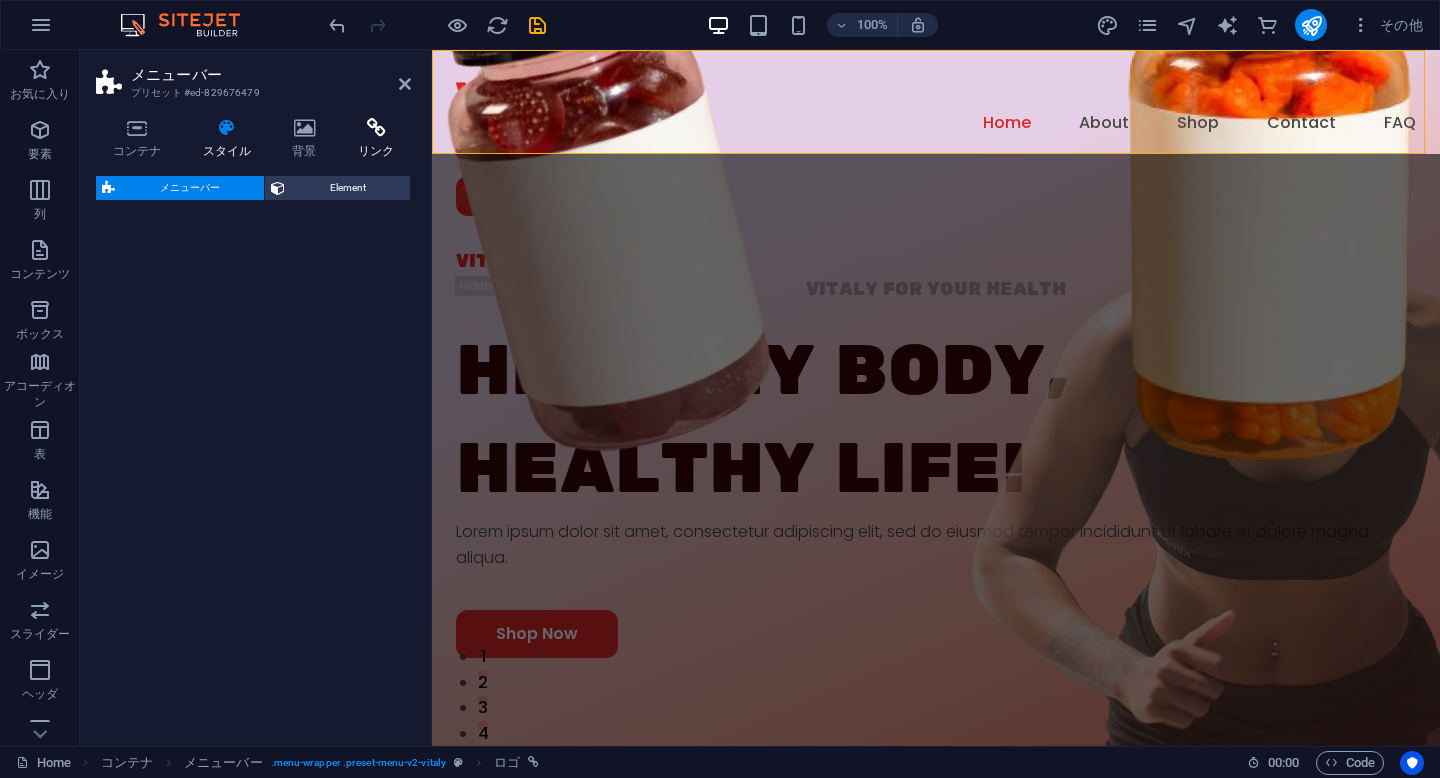 select on "rem" 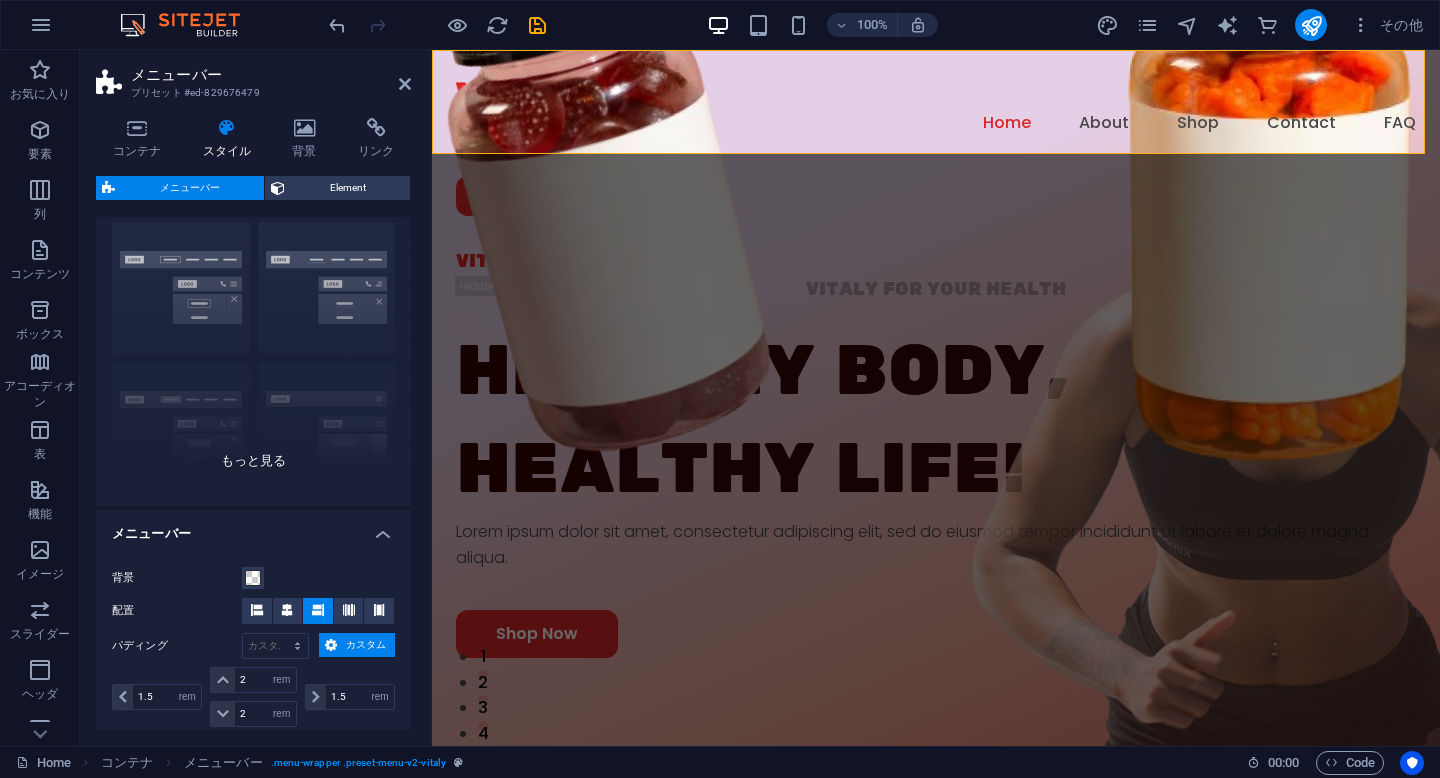 scroll, scrollTop: 0, scrollLeft: 0, axis: both 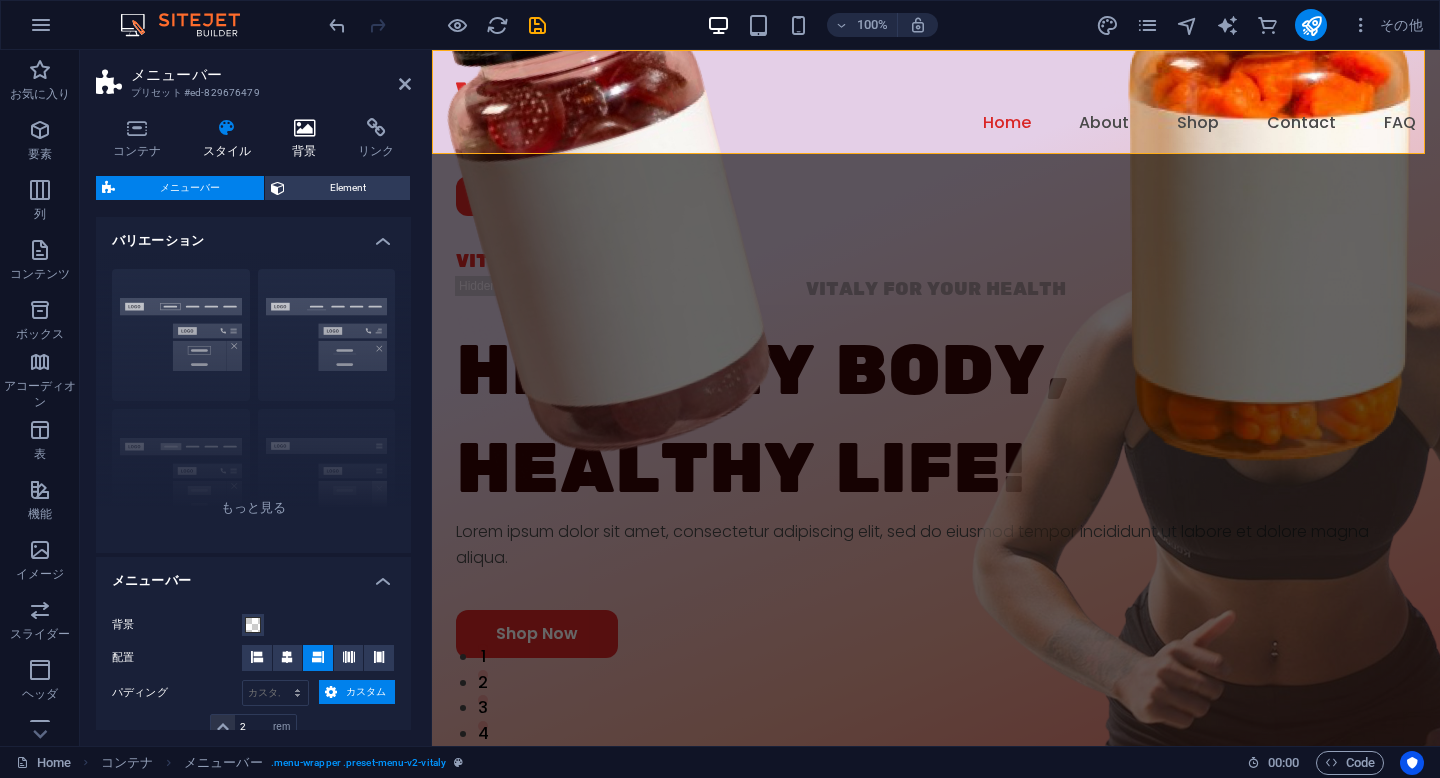 click at bounding box center (305, 128) 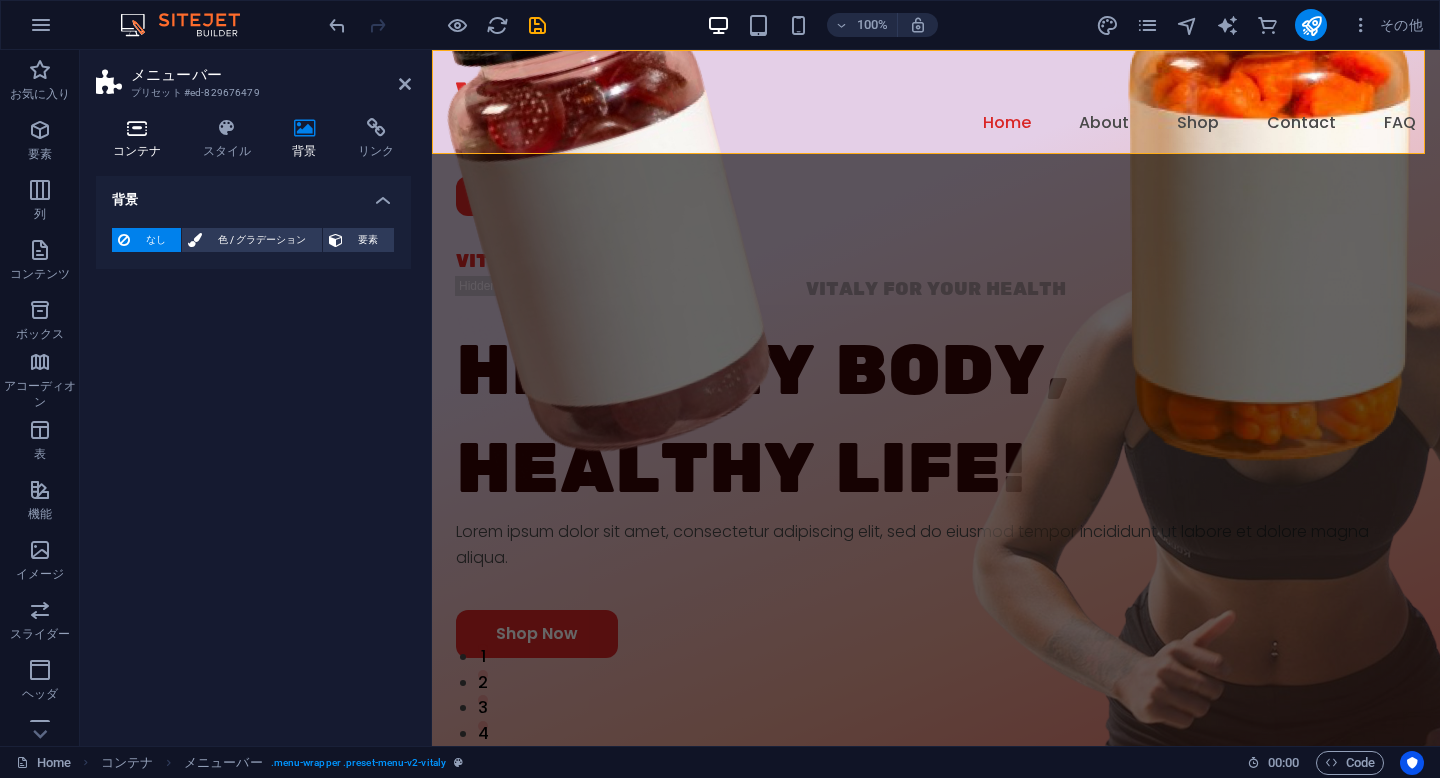 click at bounding box center [137, 128] 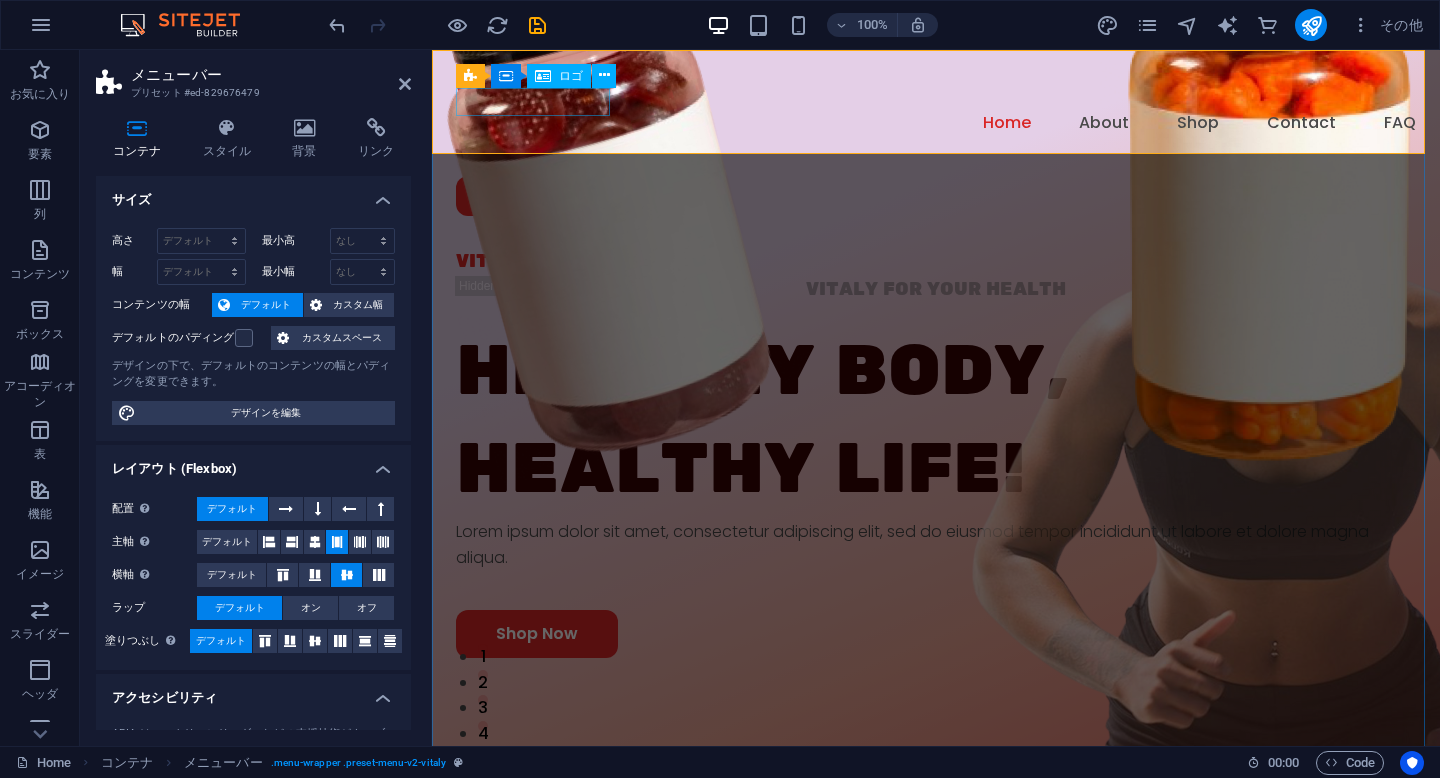 click at bounding box center [936, 96] 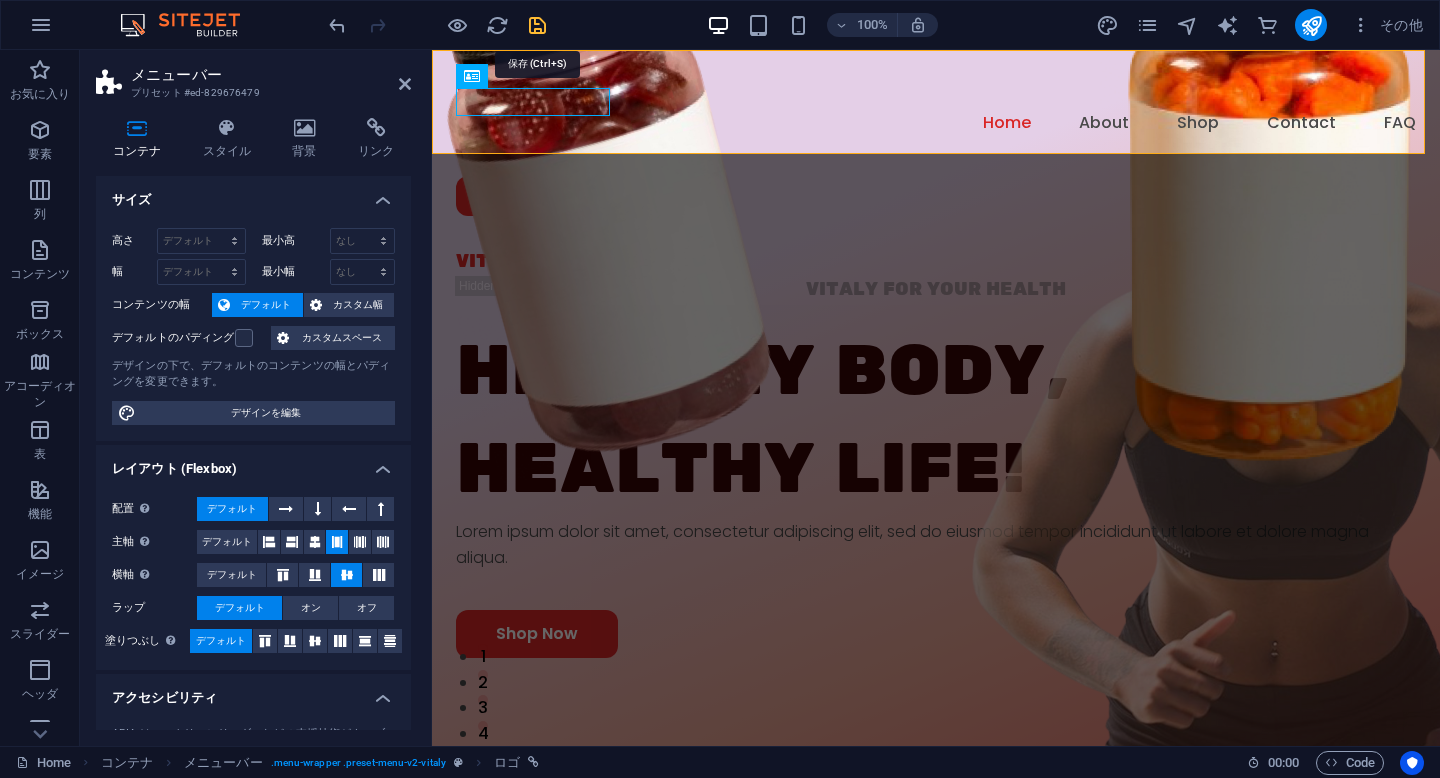 click at bounding box center (537, 25) 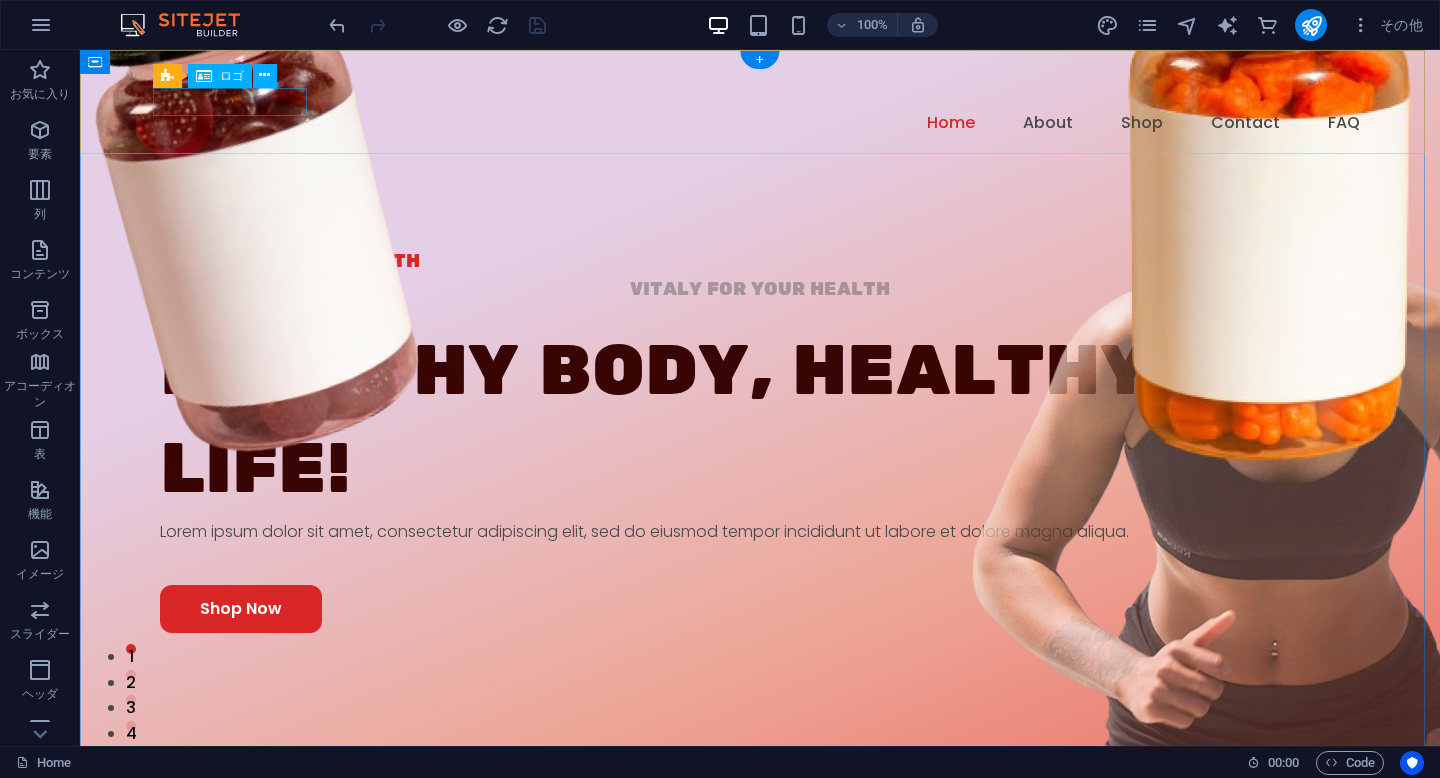 click at bounding box center (760, 96) 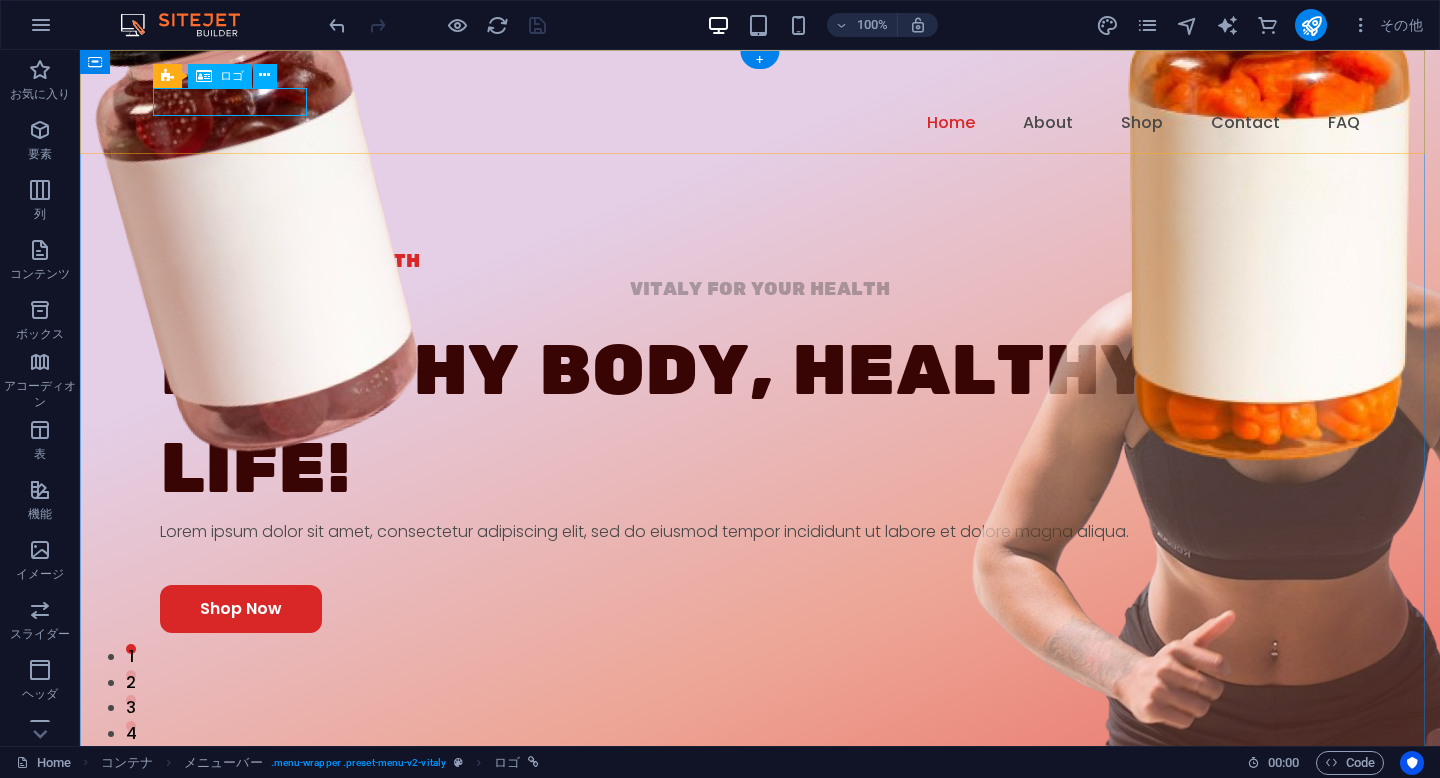 click at bounding box center [760, 96] 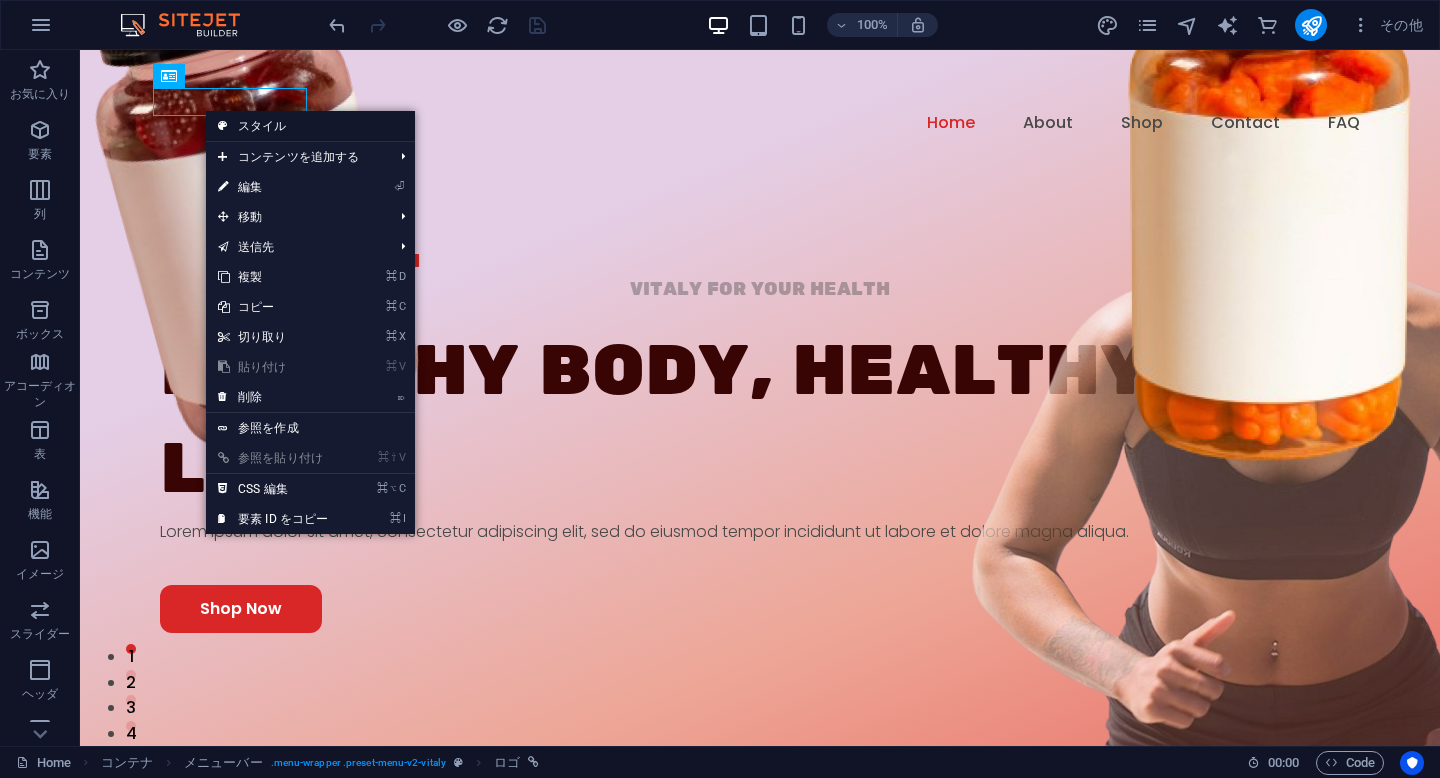 click on "スタイル" at bounding box center [310, 126] 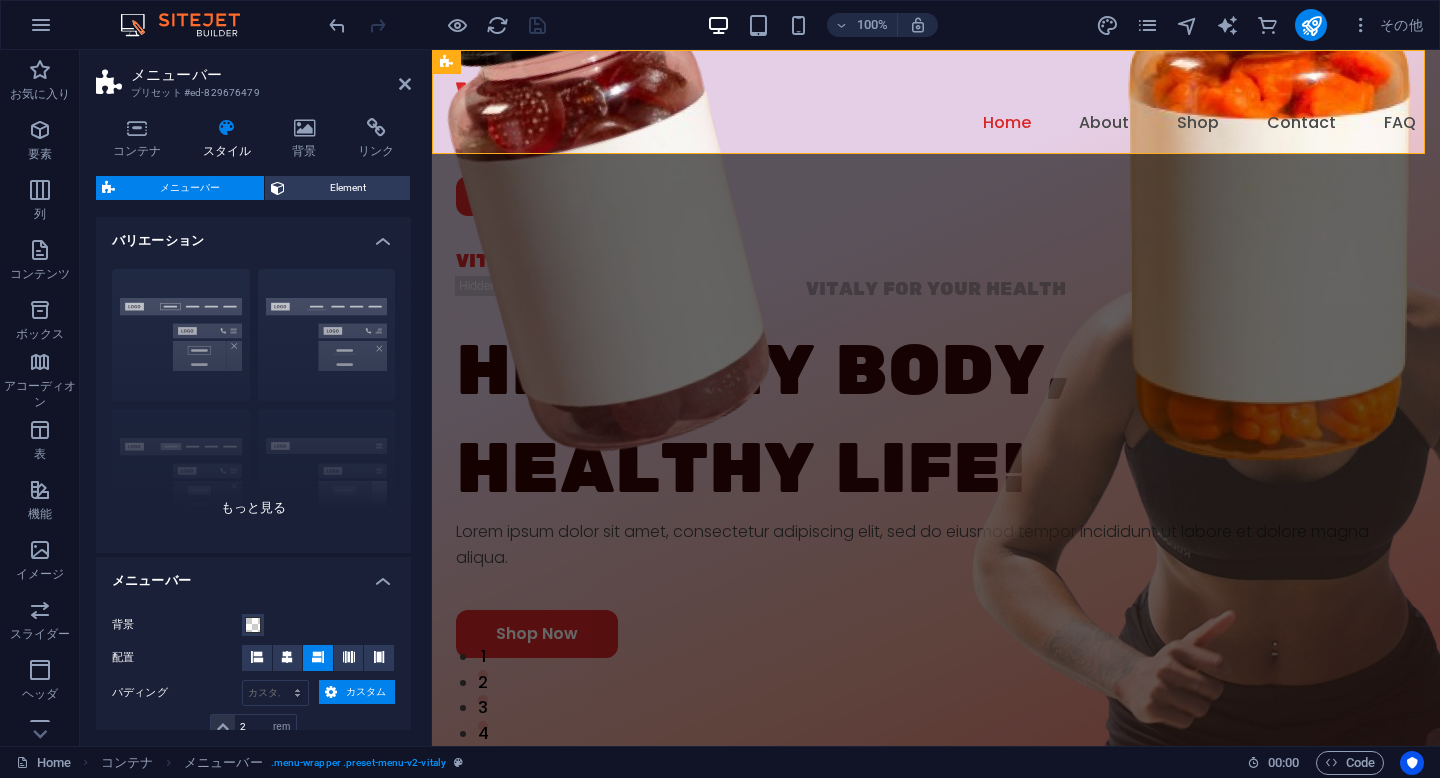 click on "枠線 中央 デフォルト 固定 Loki トリガー ワイド XXL" at bounding box center (253, 403) 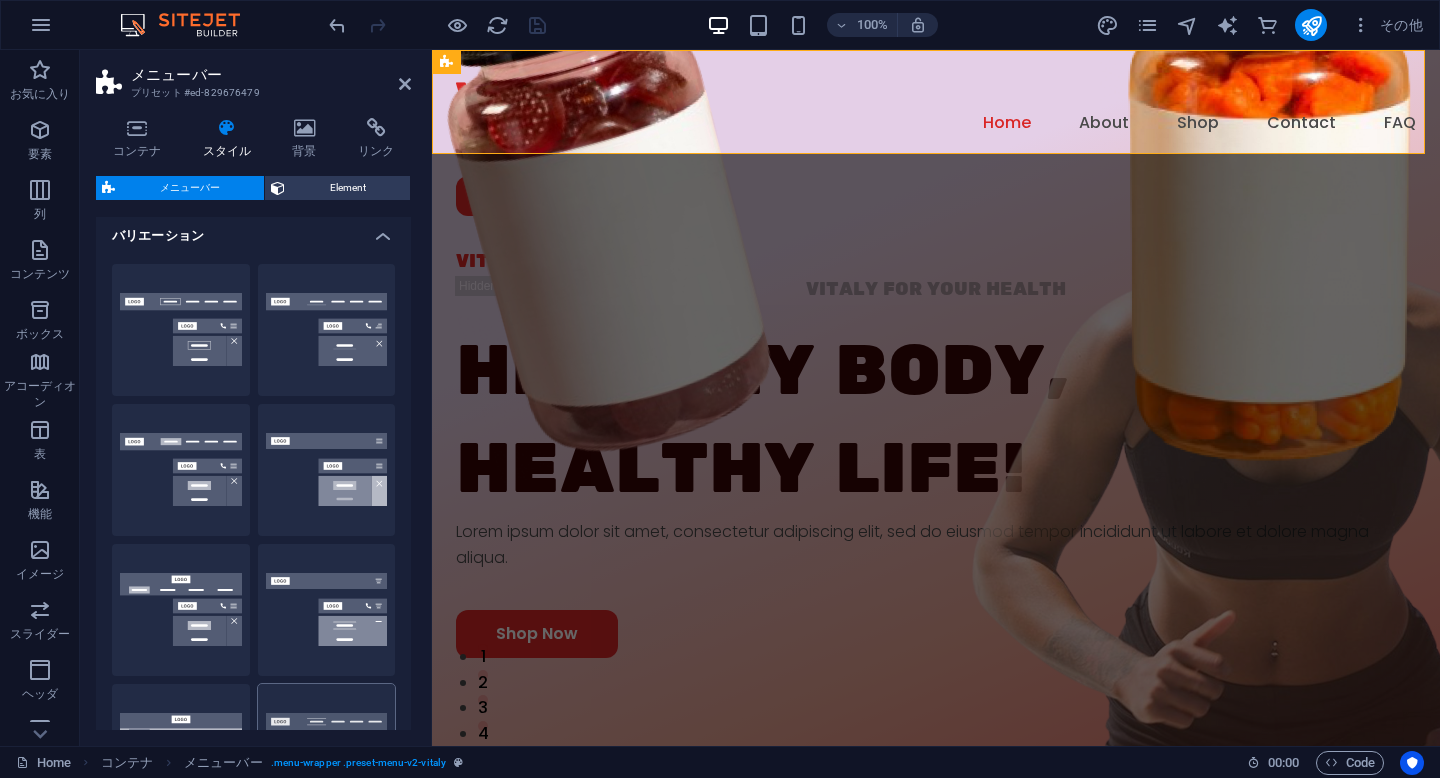 scroll, scrollTop: 0, scrollLeft: 0, axis: both 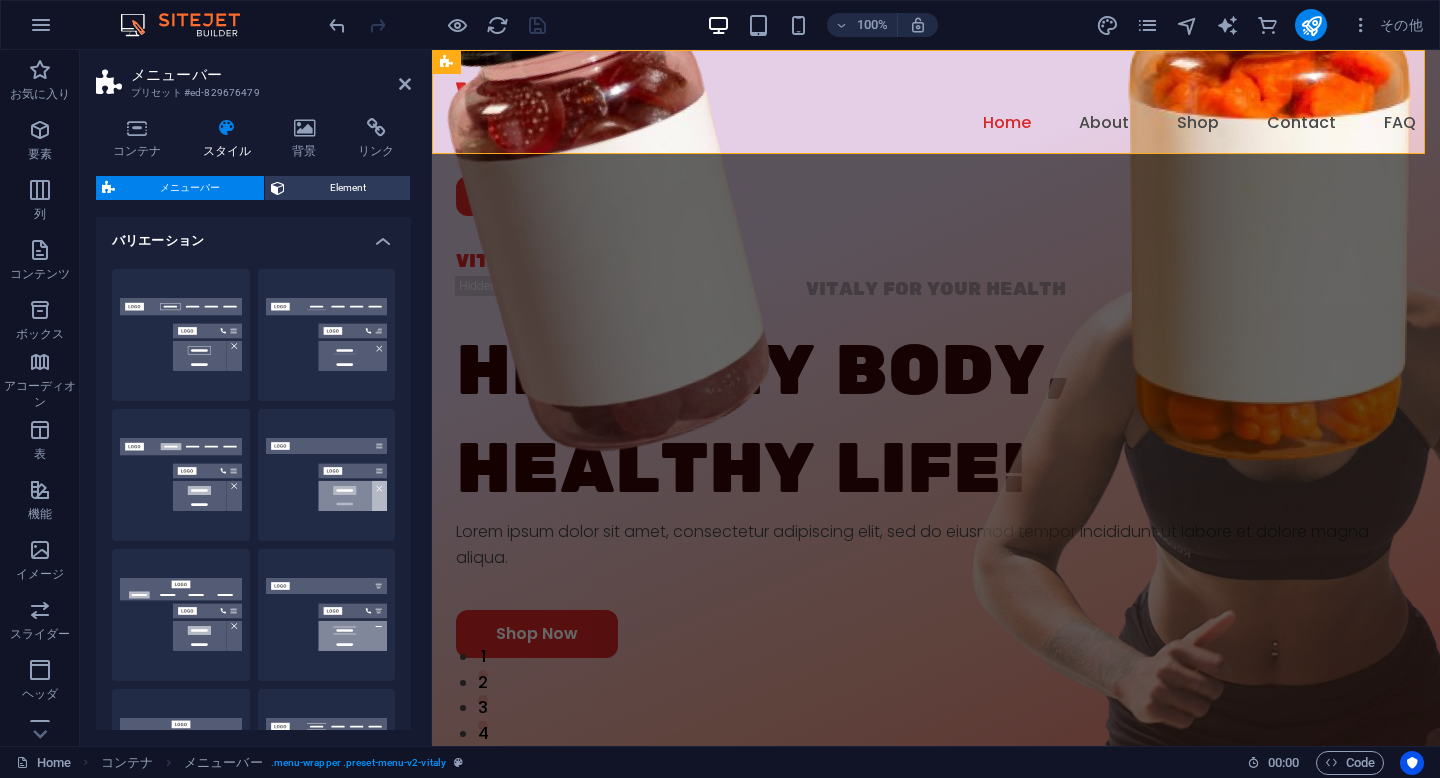 click on "バリエーション" at bounding box center (253, 235) 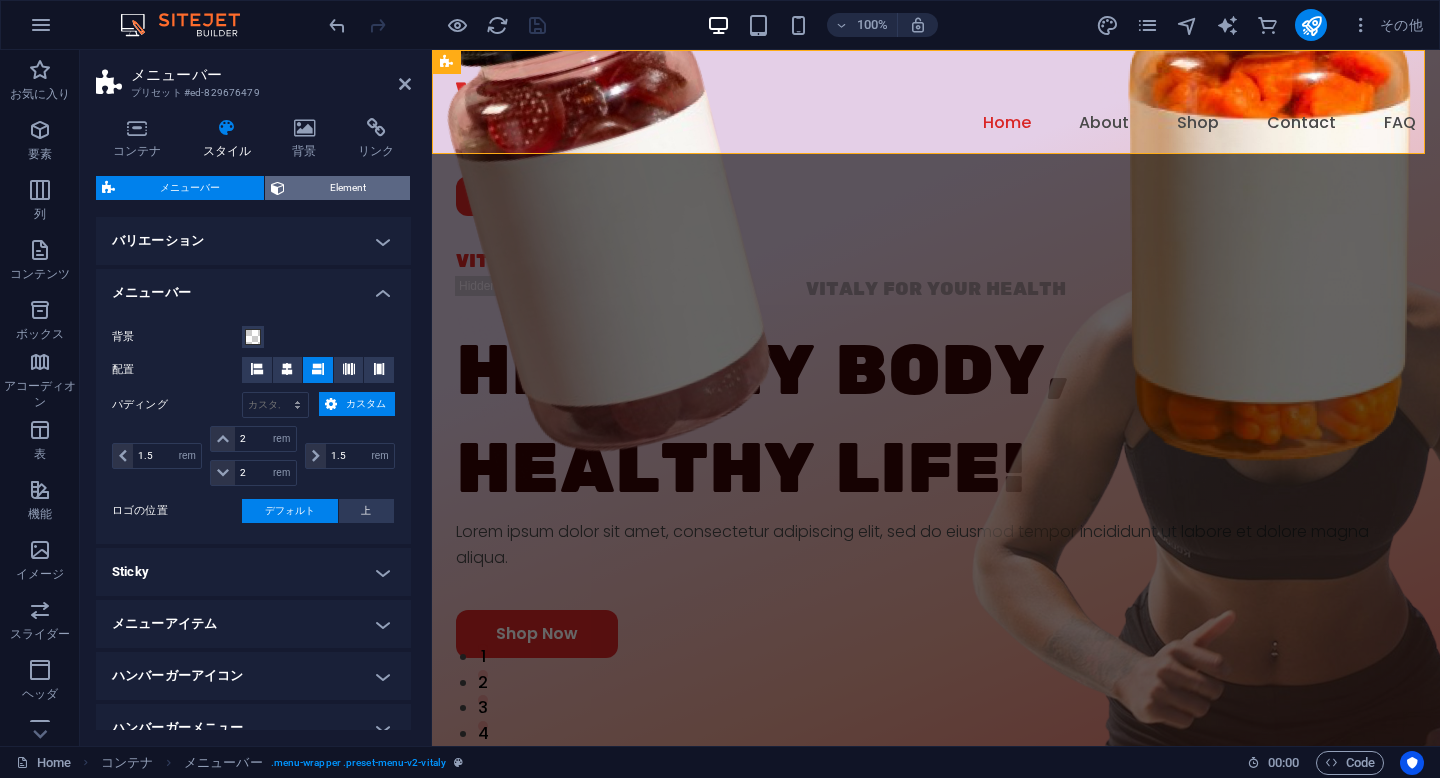 click on "Element" at bounding box center [347, 188] 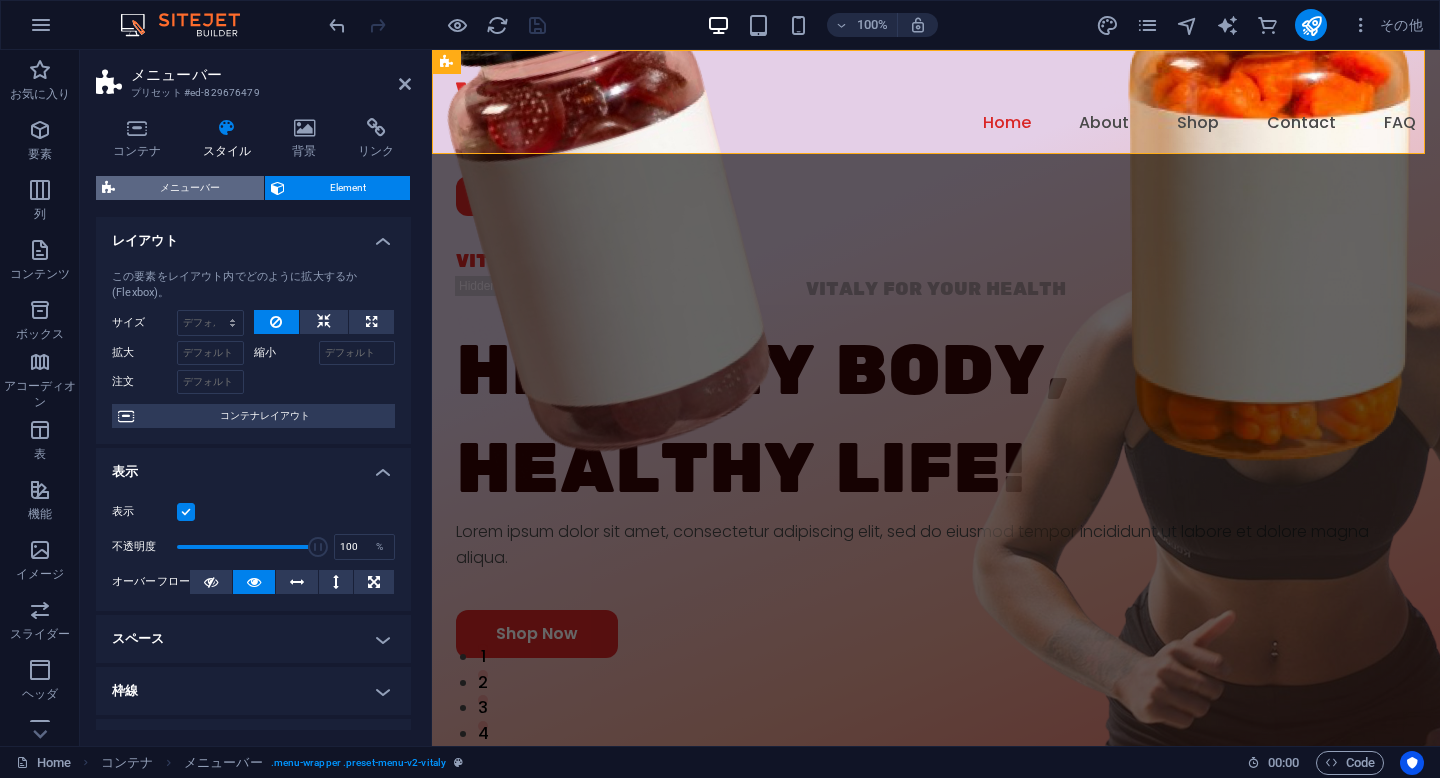 click on "メニューバー" at bounding box center [189, 188] 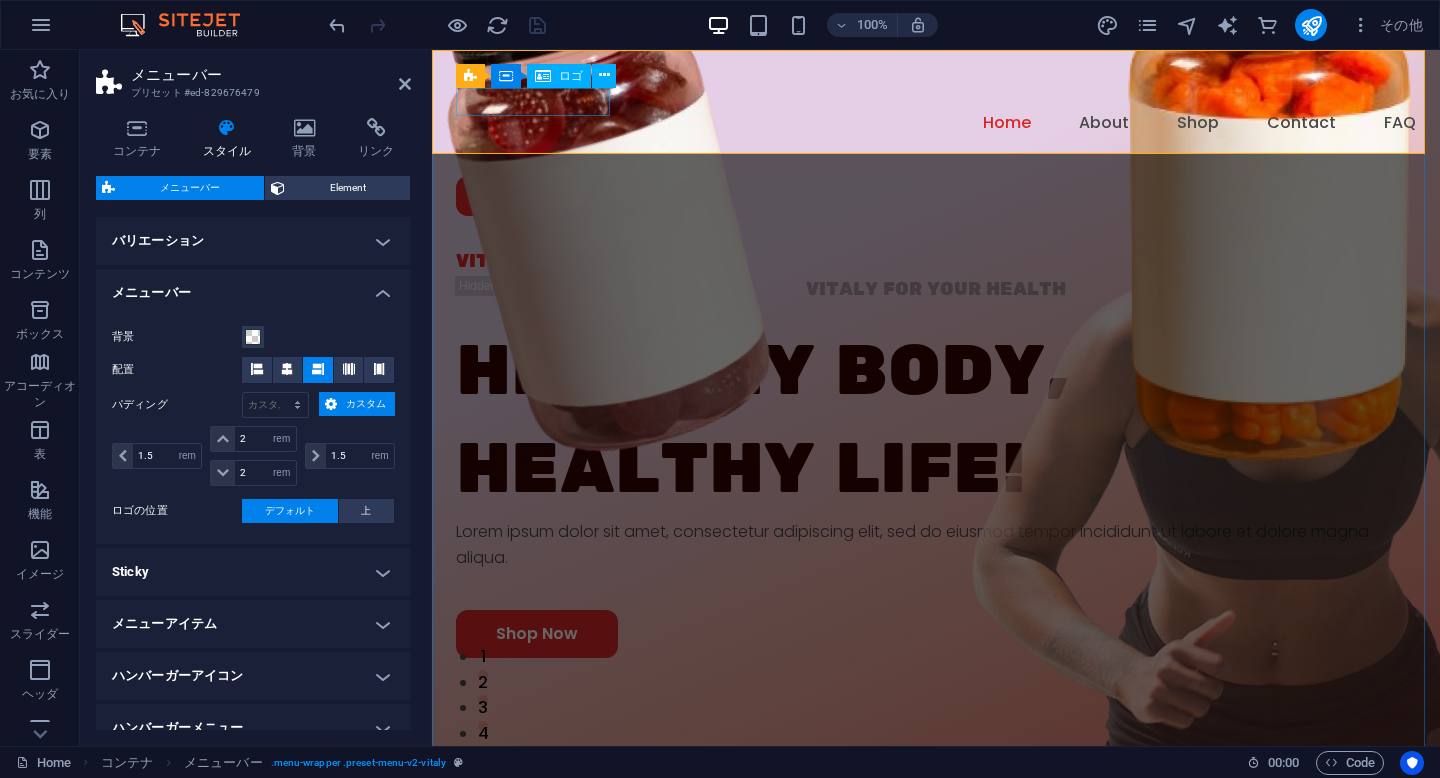 click at bounding box center (936, 96) 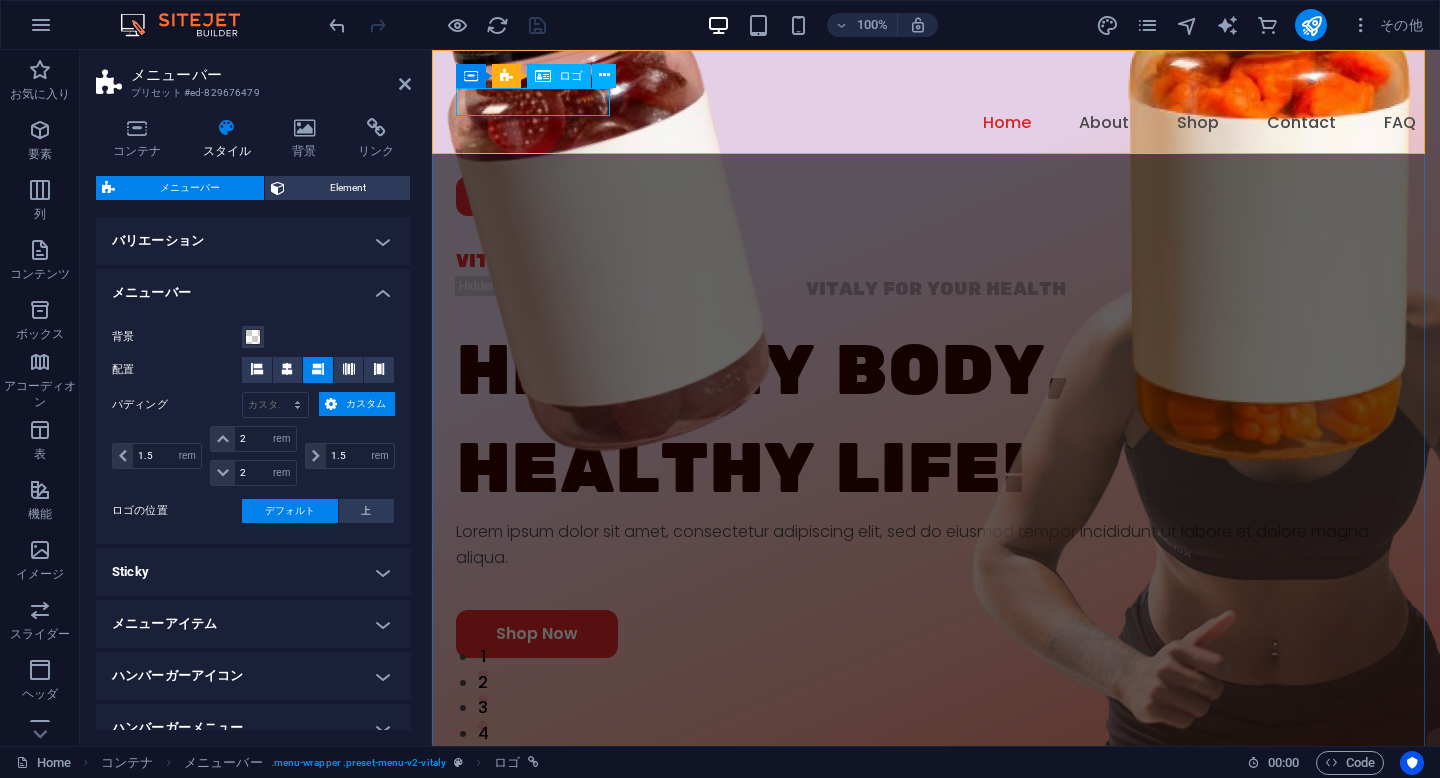 click on "ロゴ" at bounding box center [571, 76] 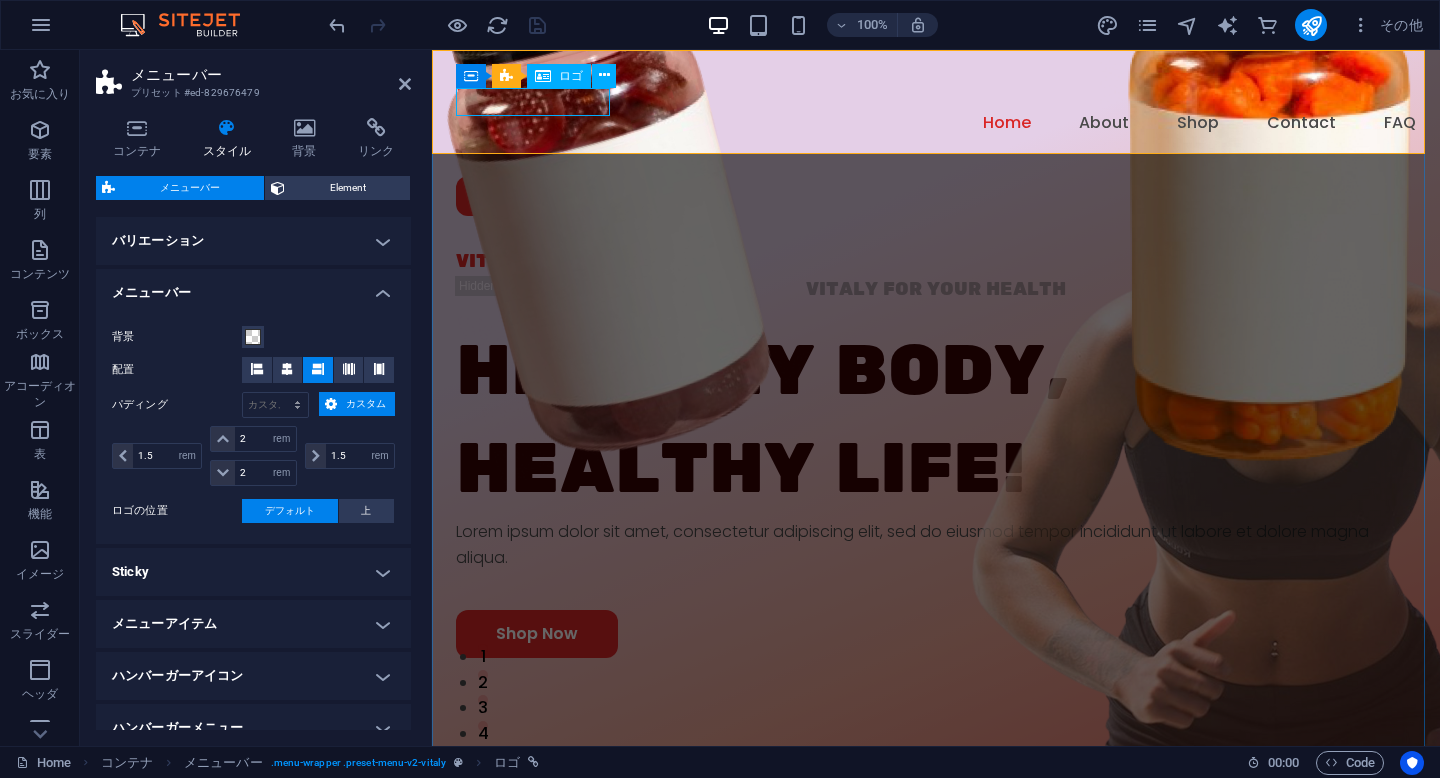 click on "ロゴ" at bounding box center [571, 76] 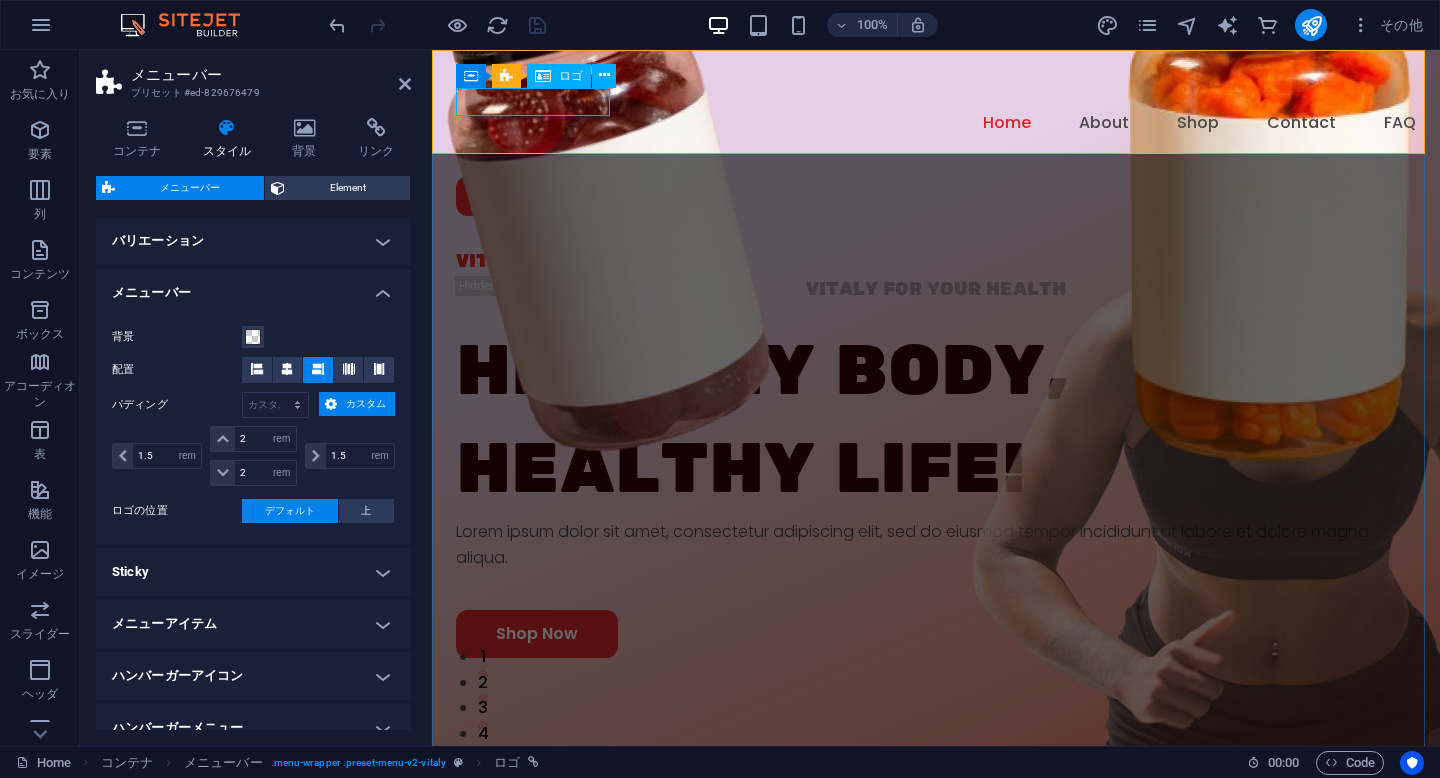 click on "ロゴ" at bounding box center [571, 76] 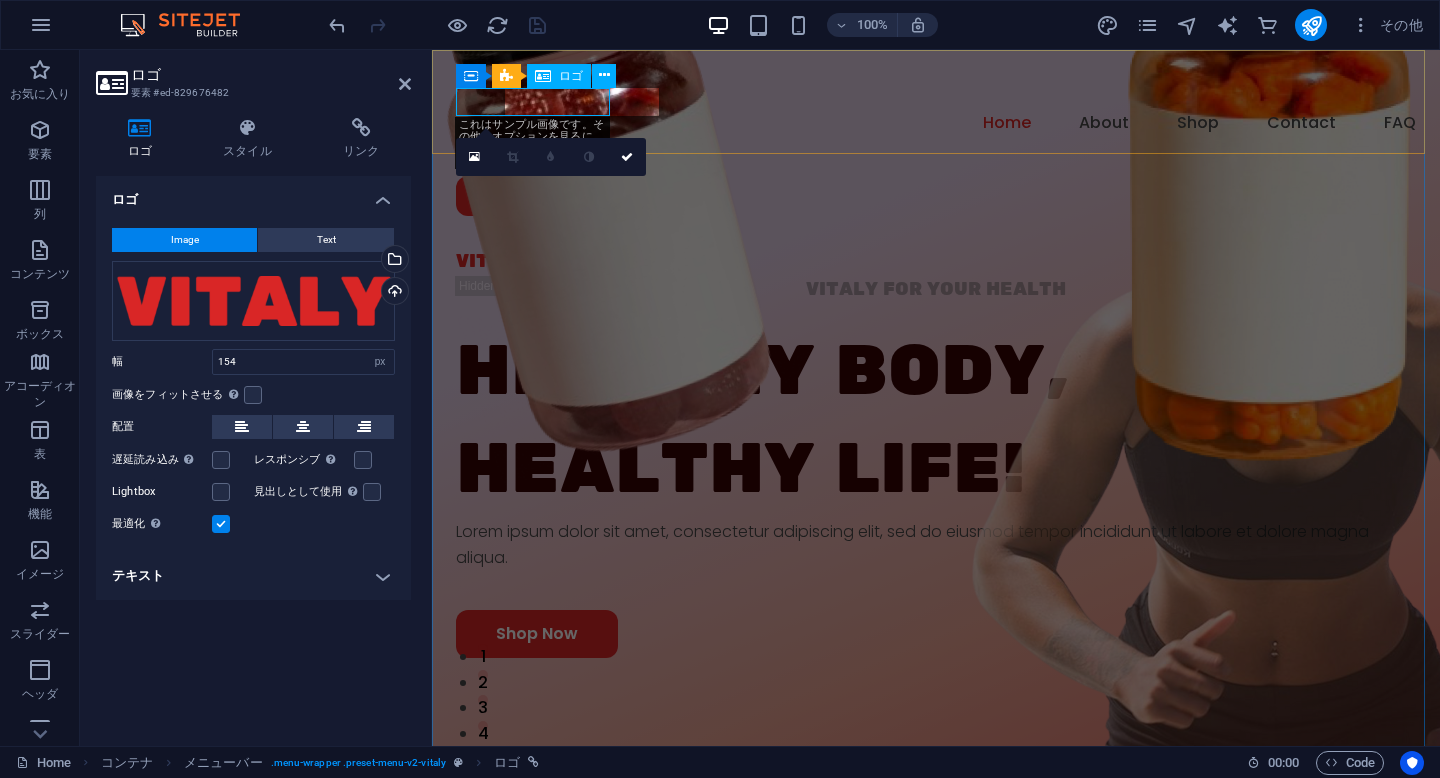 click on "ロゴ" at bounding box center [559, 76] 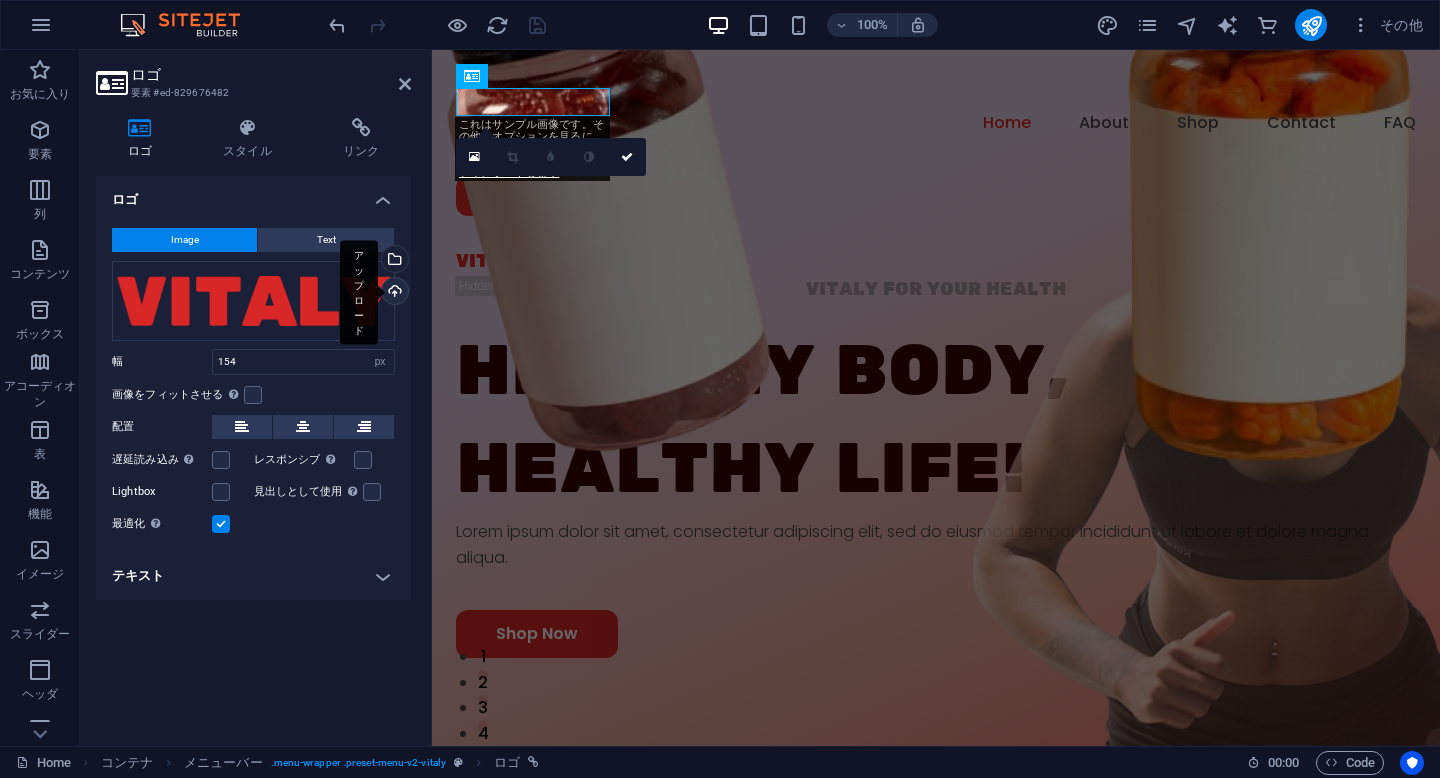 click on "アップロード" at bounding box center (393, 293) 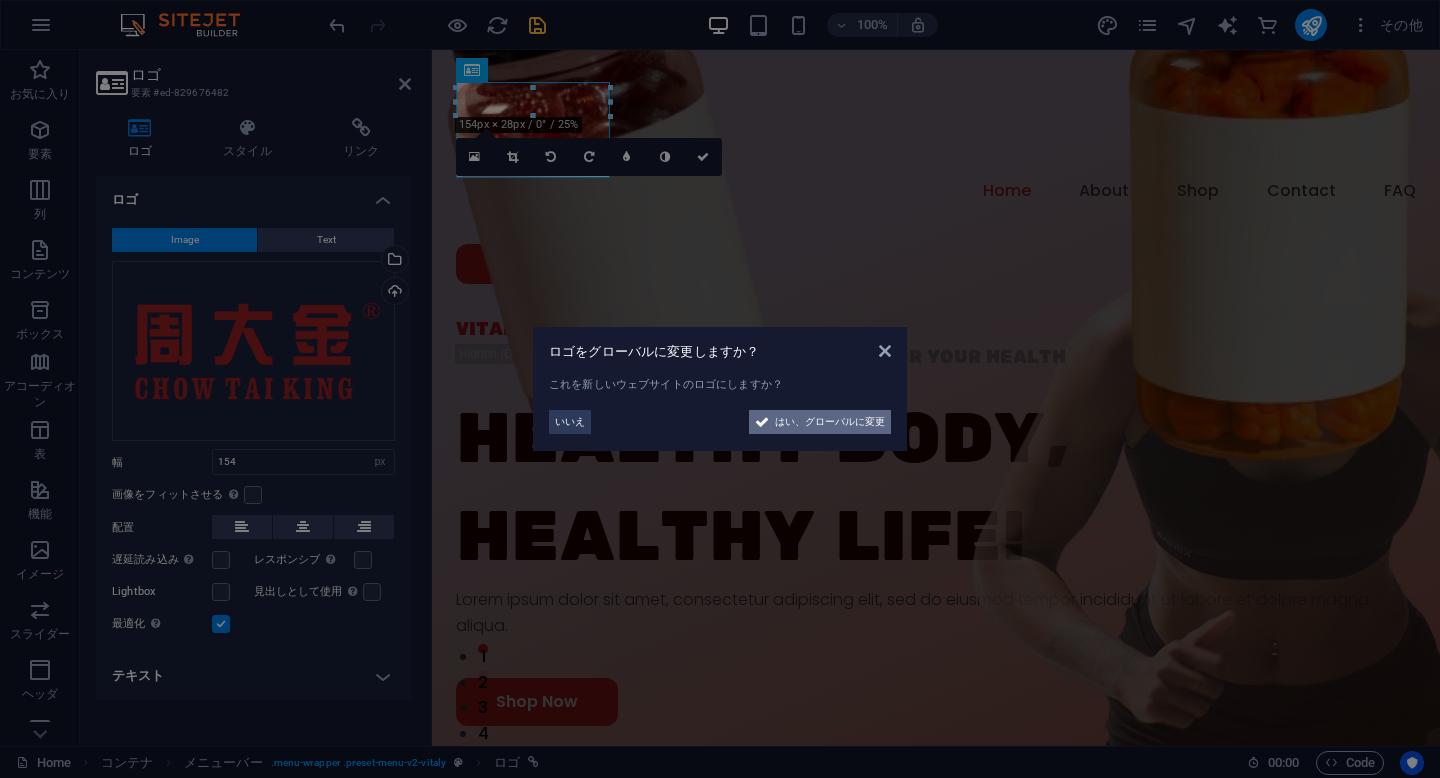 click on "はい、グローバルに変更" at bounding box center (830, 422) 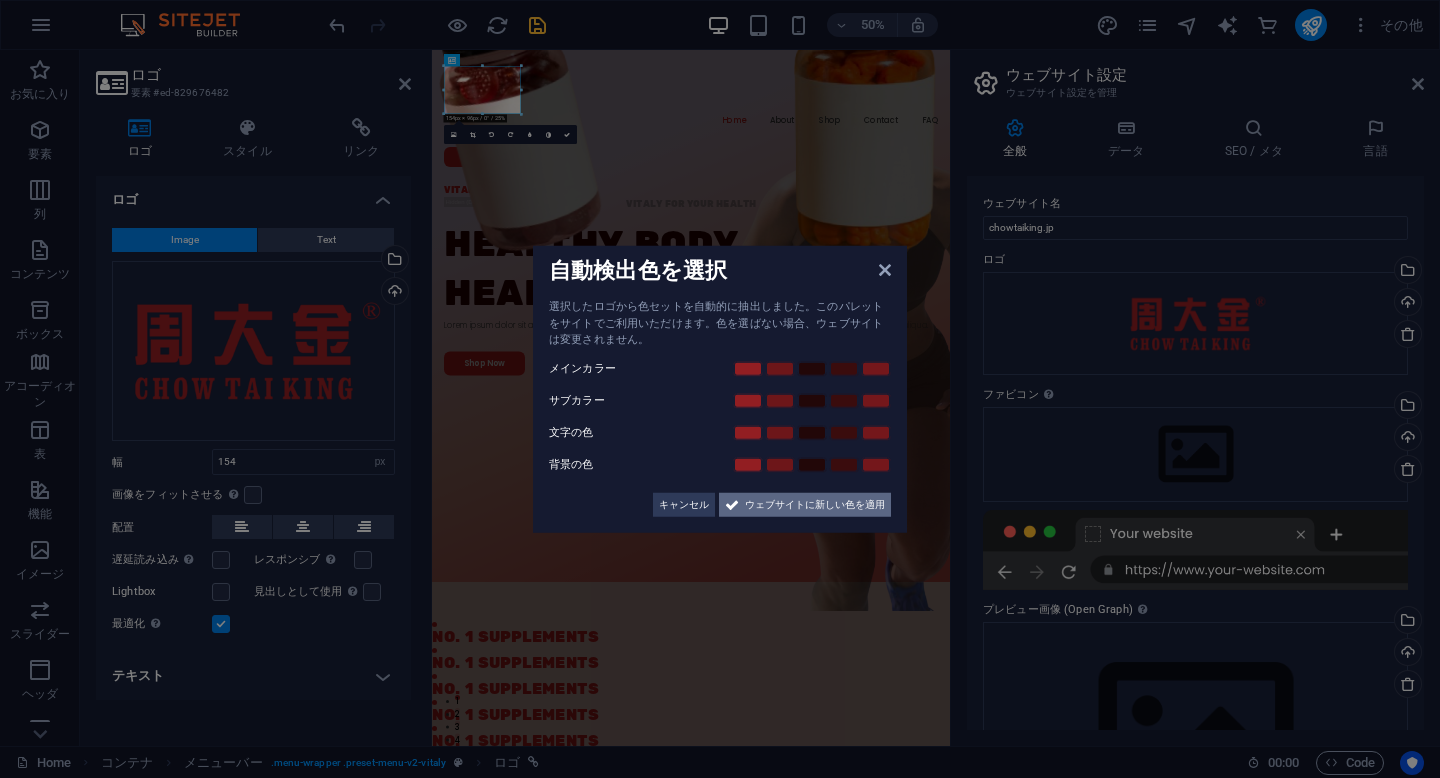 click on "ウェブサイトに新しい色を適用" at bounding box center (815, 504) 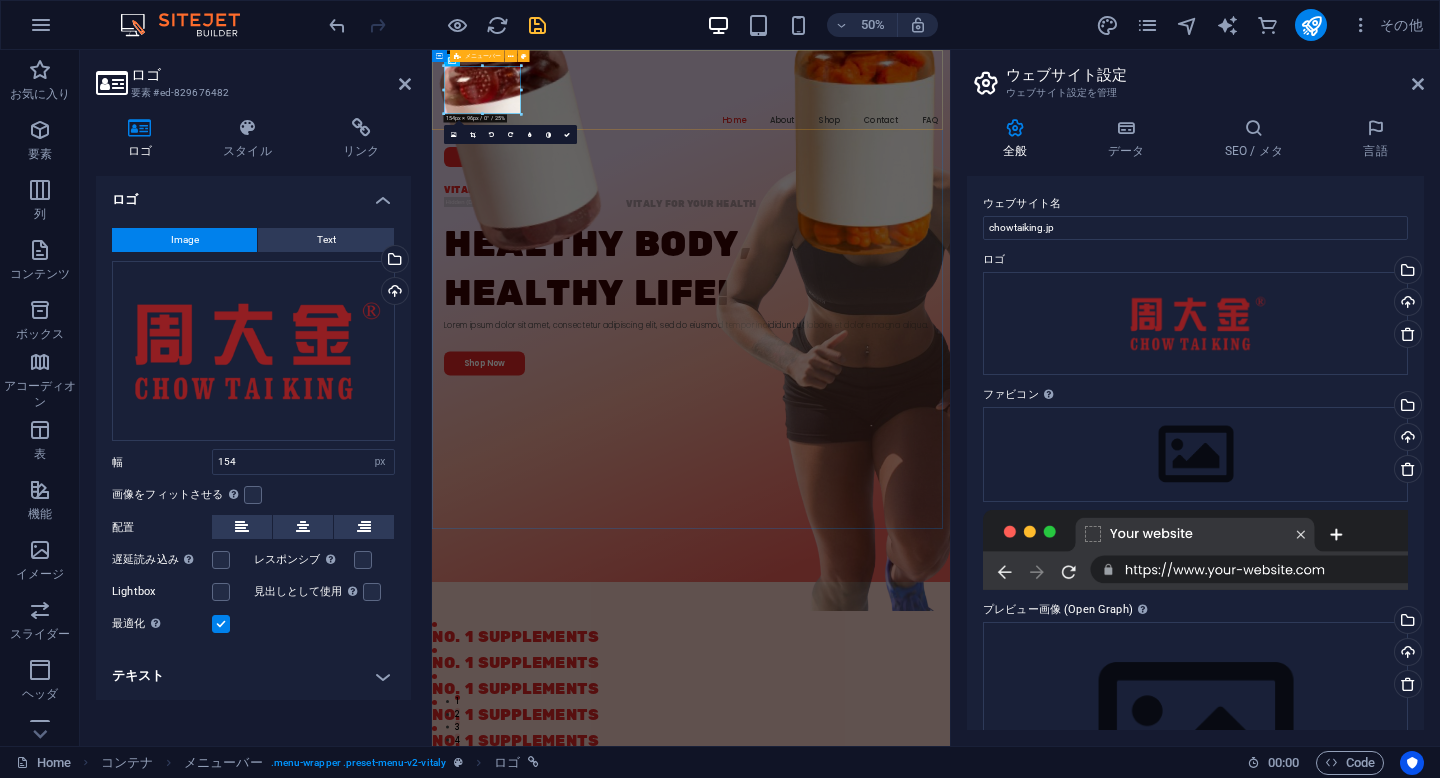 click on "Home About Shop Contact FAQ Shop Now" at bounding box center [950, 183] 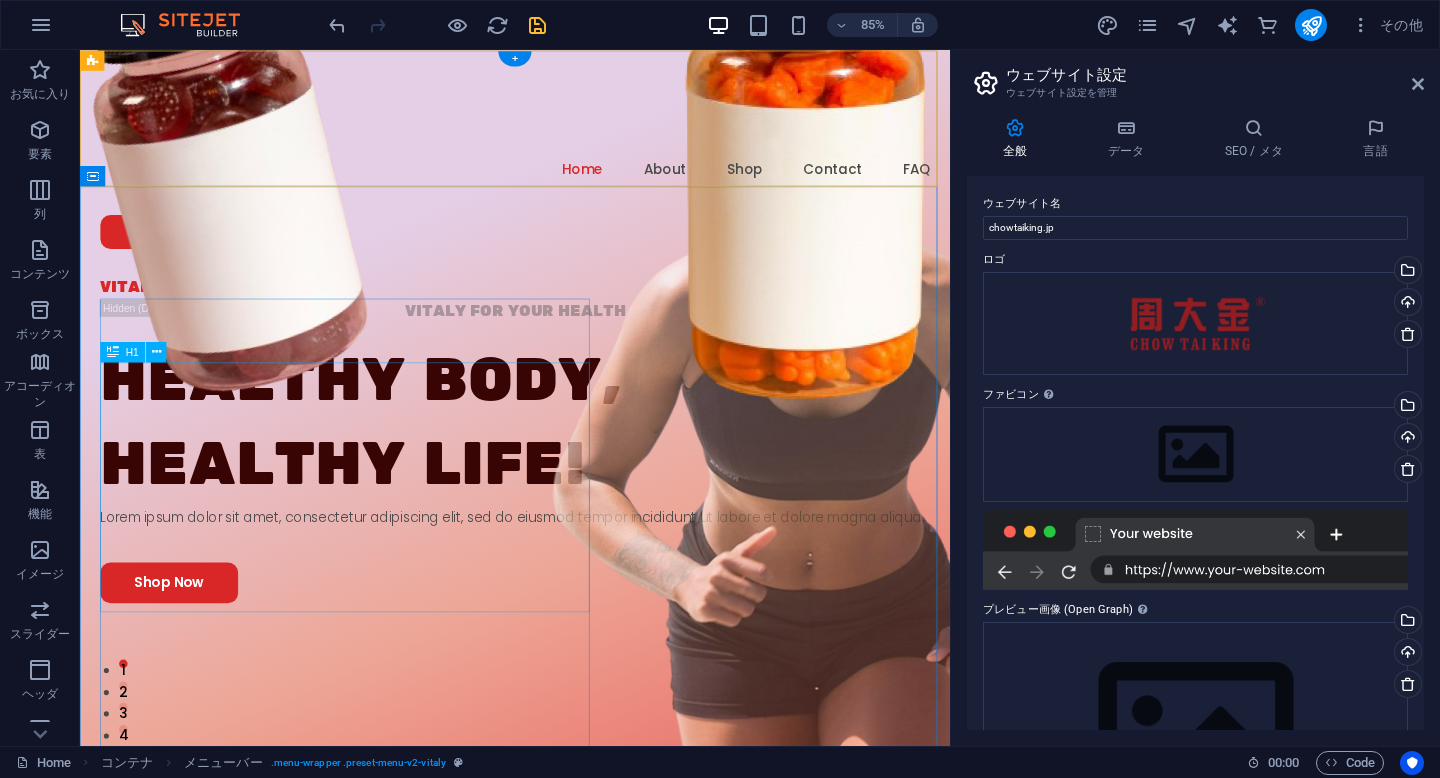 click on "Healthy Body, Healthy life!" at bounding box center [592, 489] 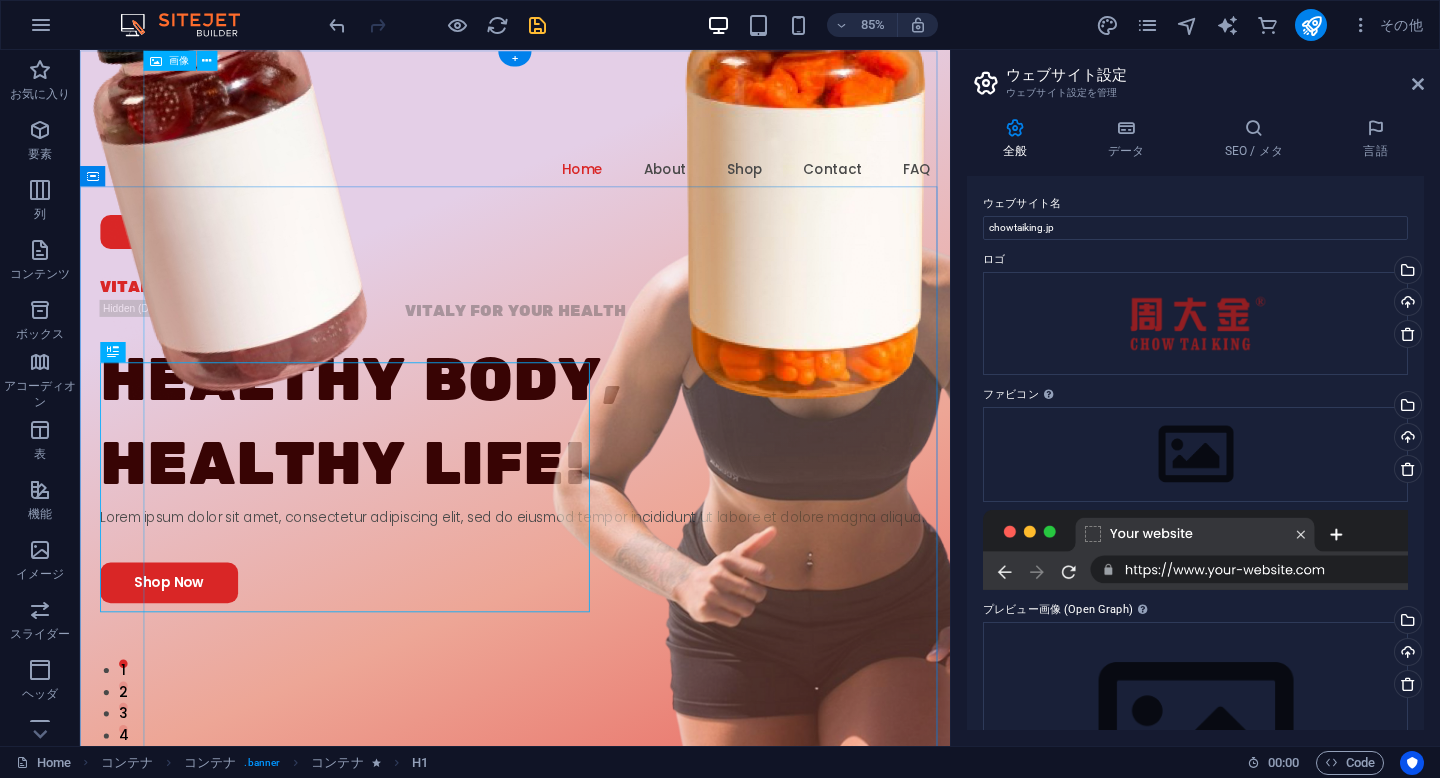 click at bounding box center [695, 494] 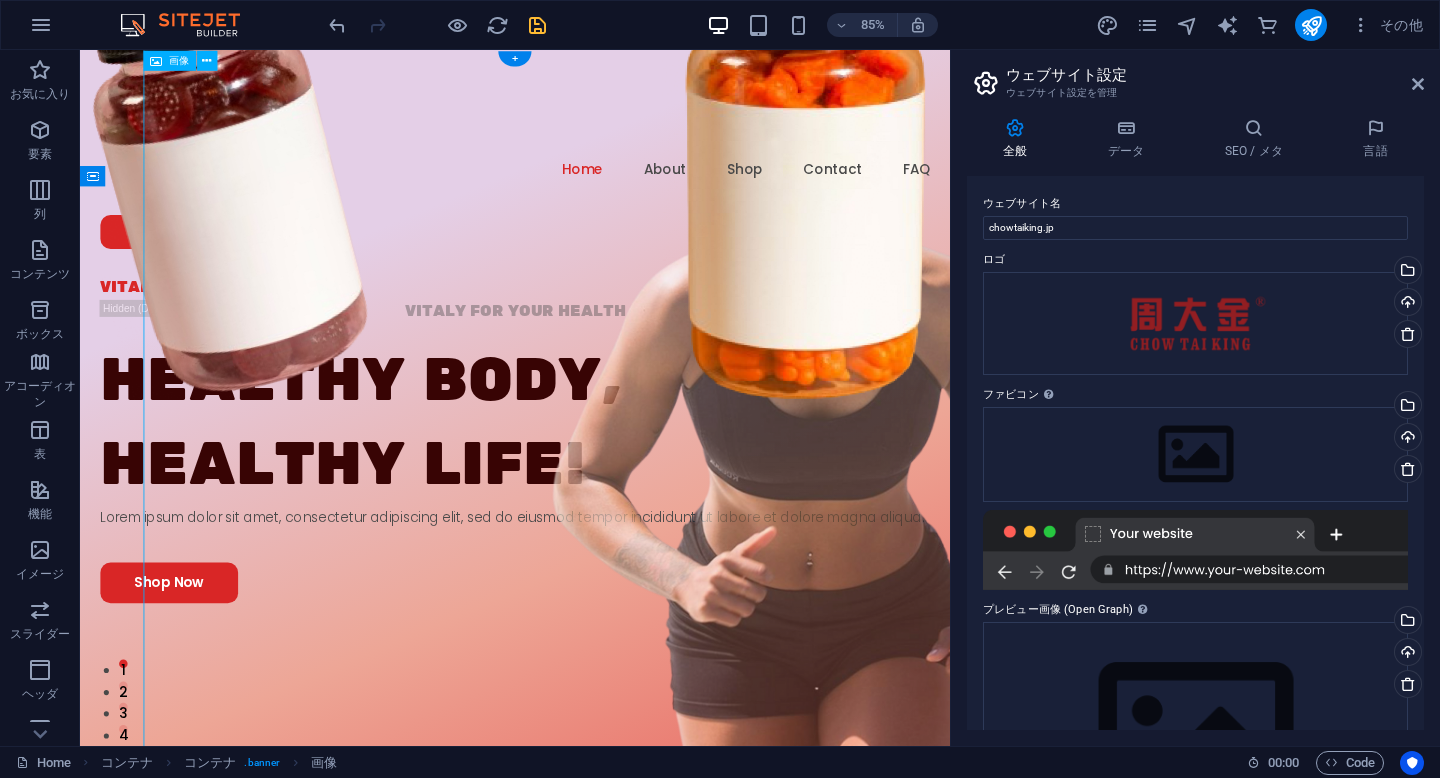 click at bounding box center (695, 494) 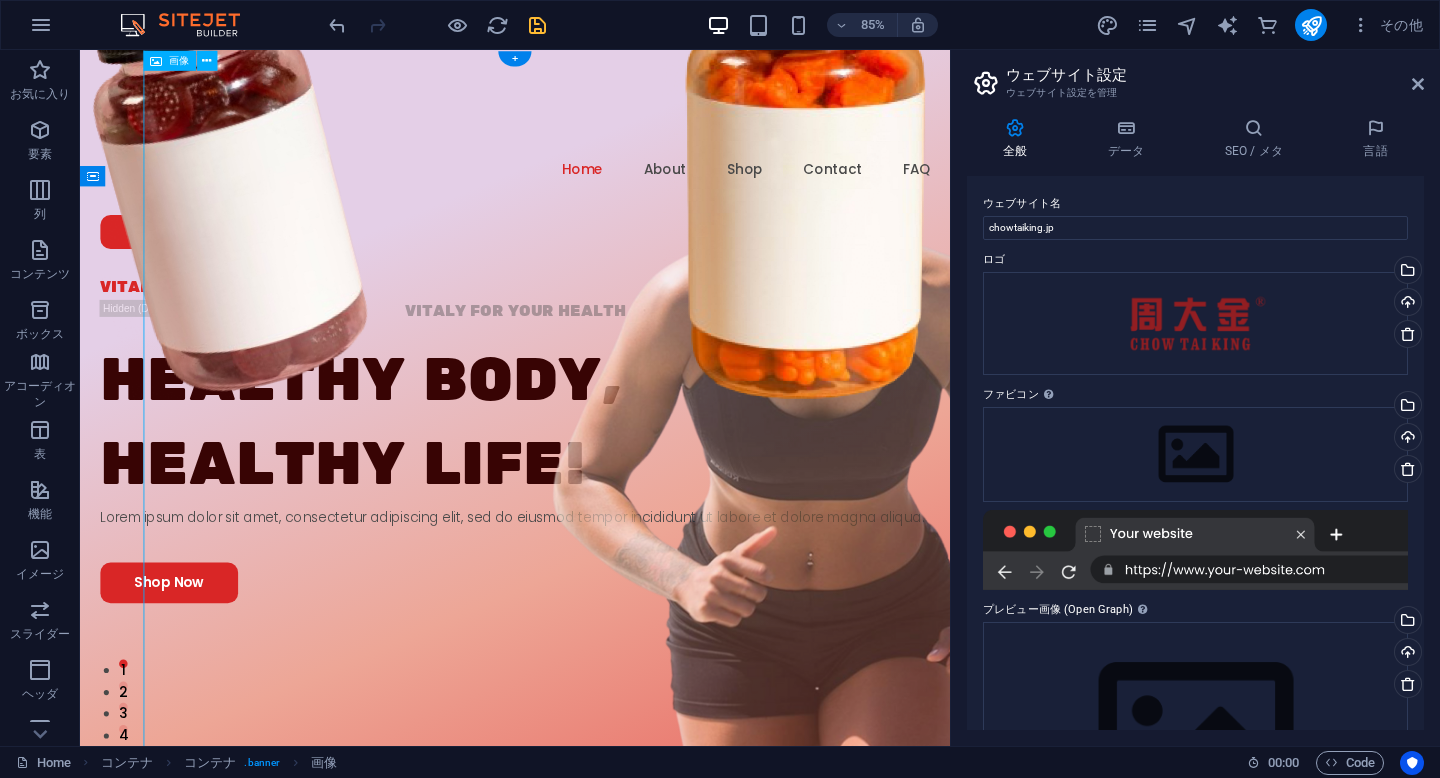select on "px" 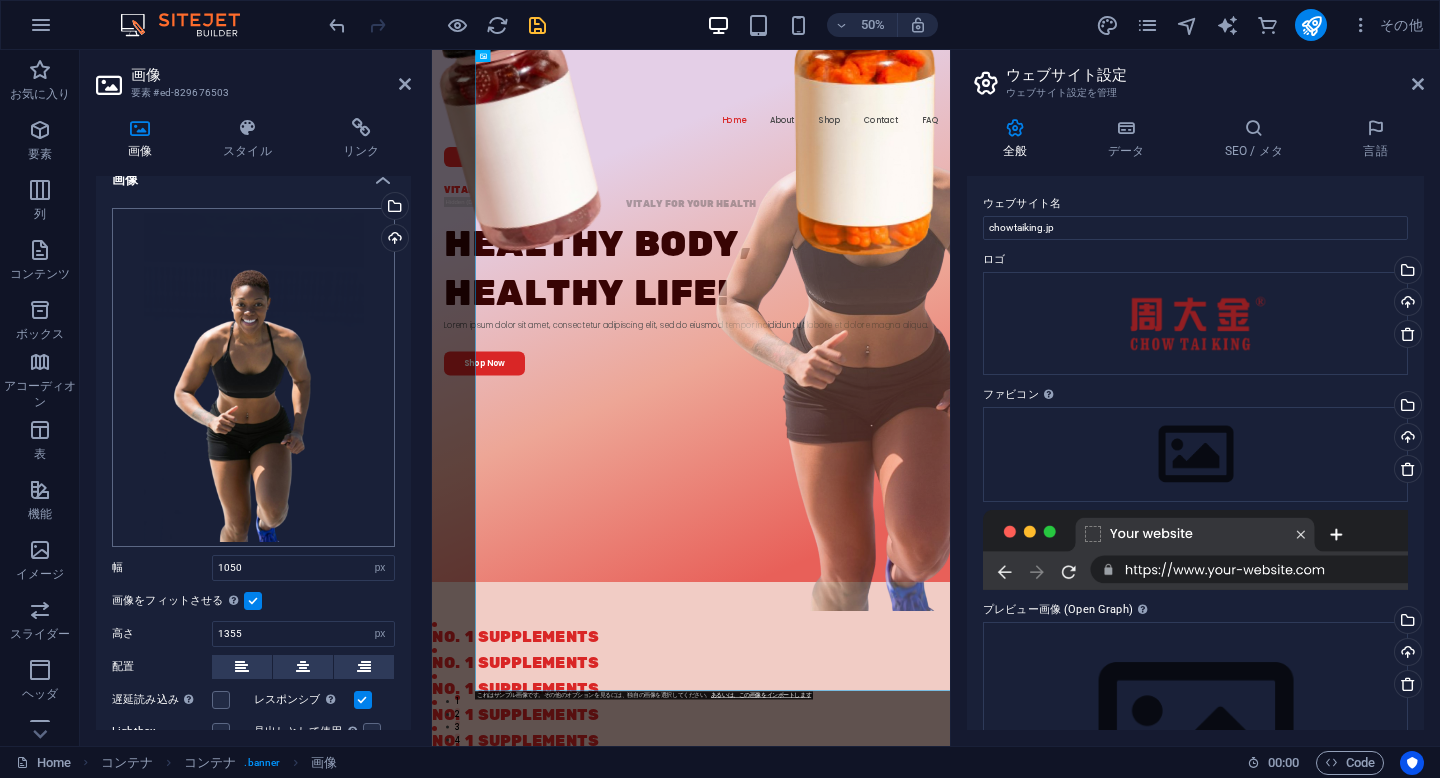 scroll, scrollTop: 0, scrollLeft: 0, axis: both 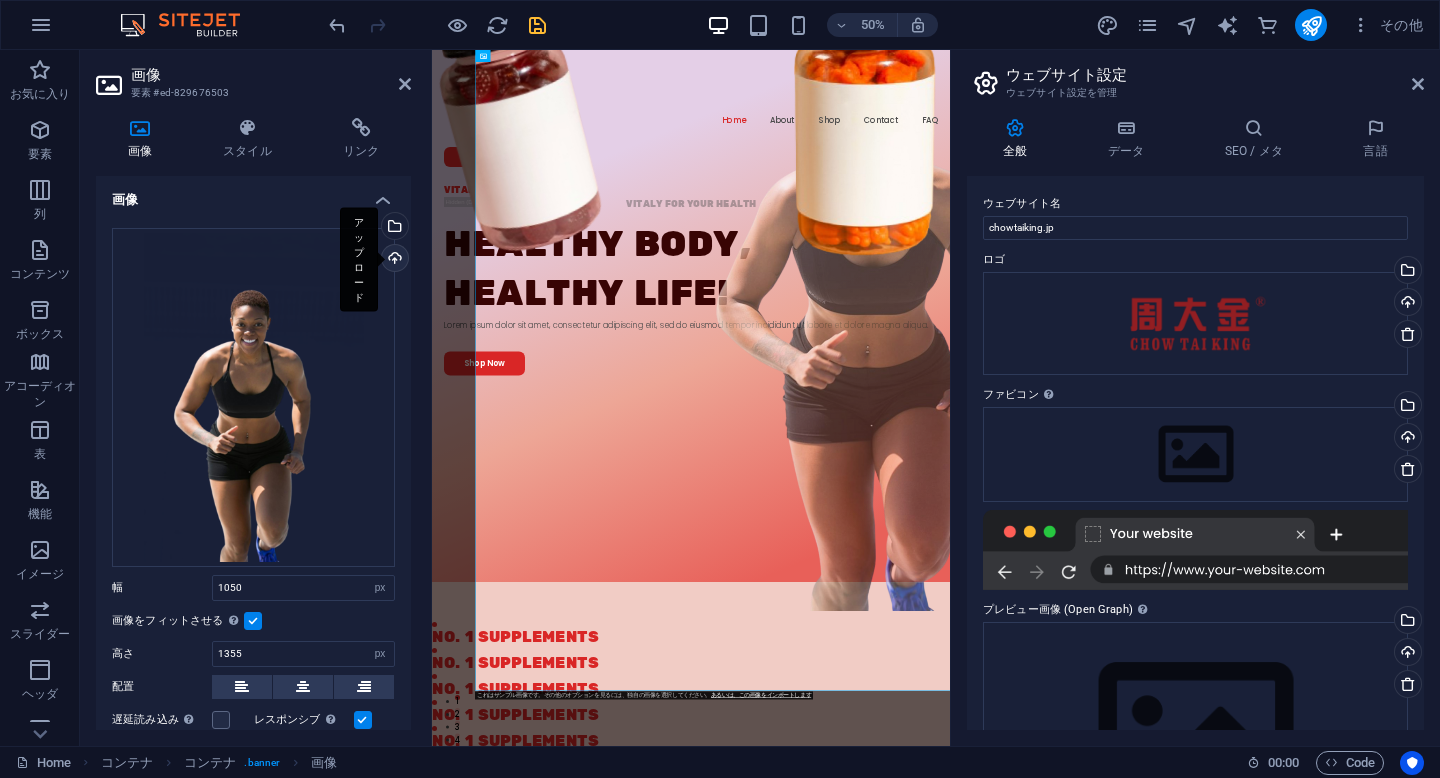 click on "アップロード" at bounding box center (393, 260) 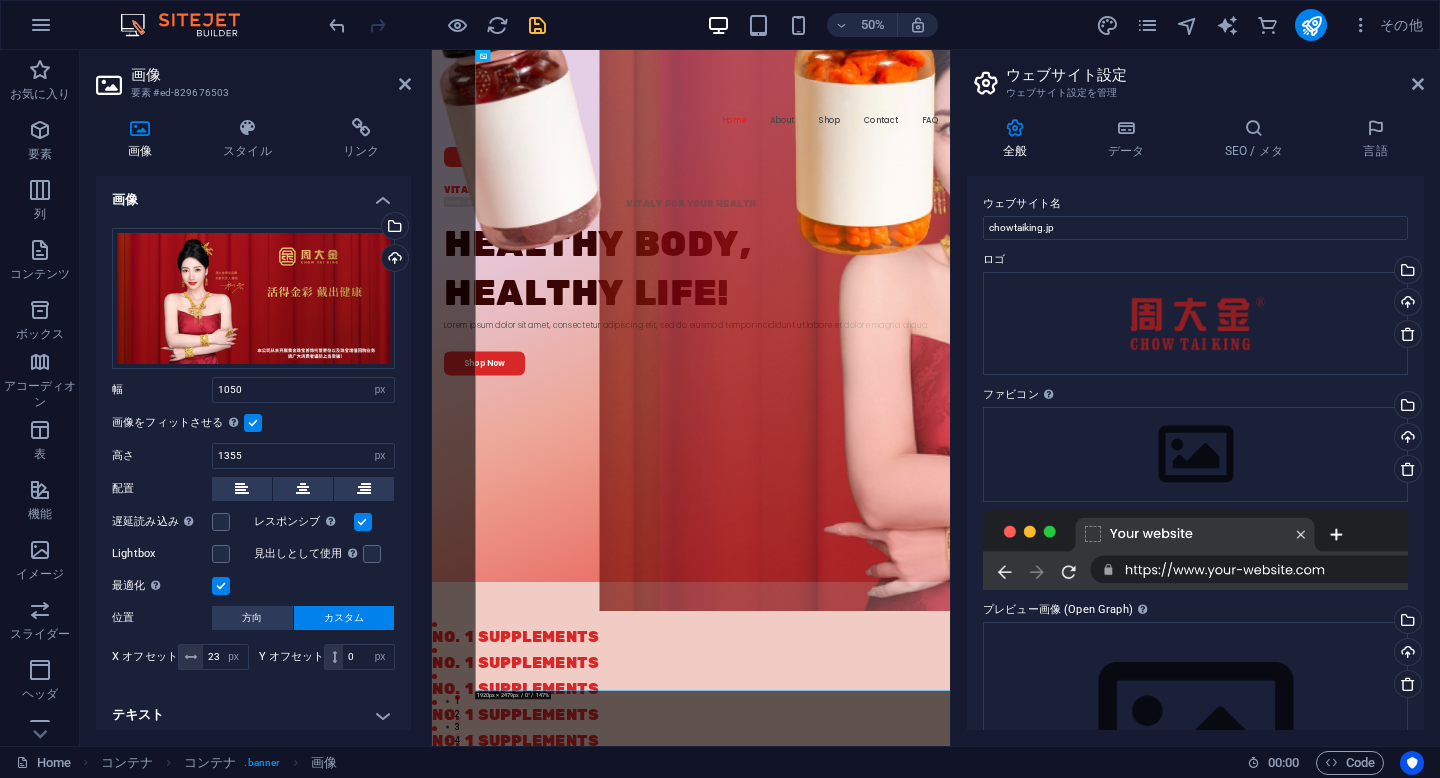 click at bounding box center (253, 423) 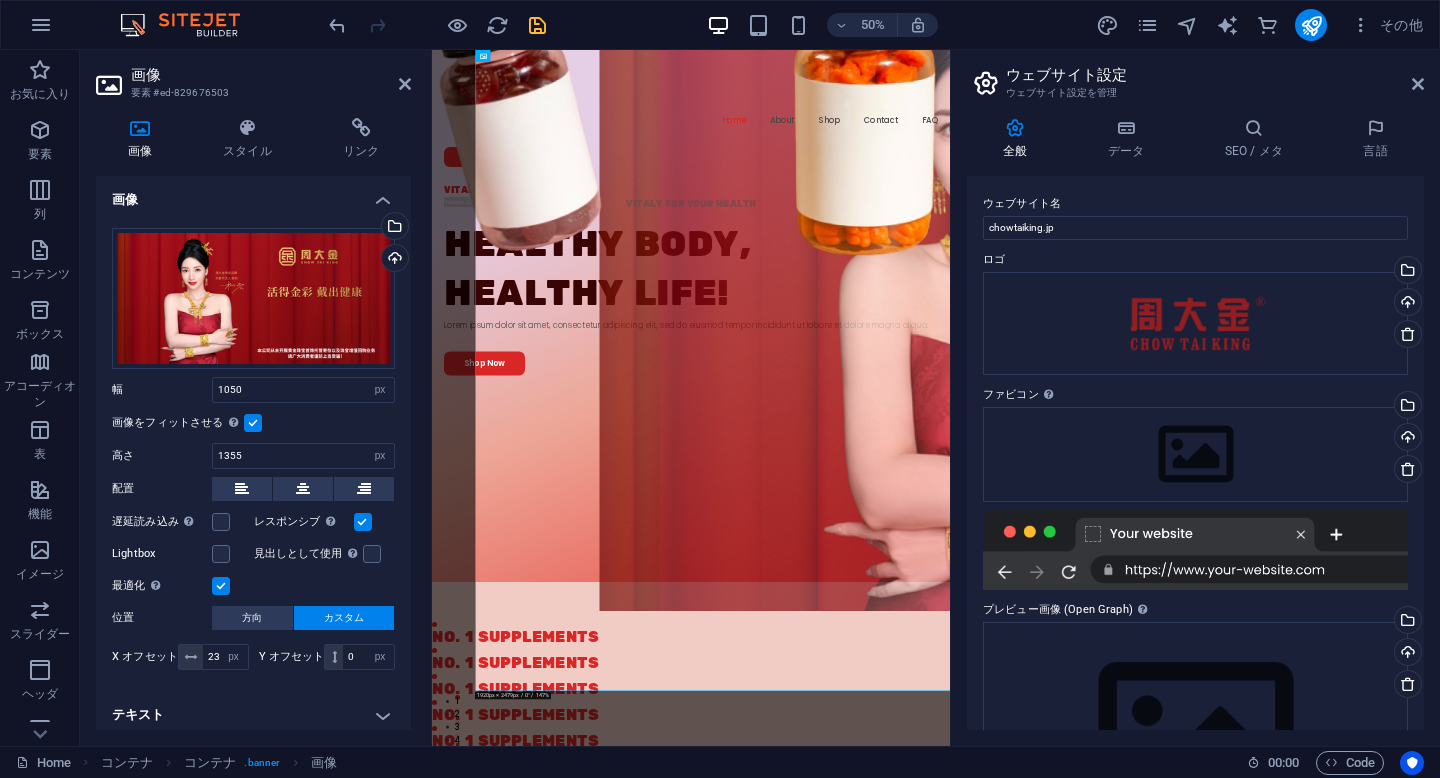 click on "画像をフィットさせる 固定の幅と高さに画像を自動的にフィットさせます" at bounding box center [0, 0] 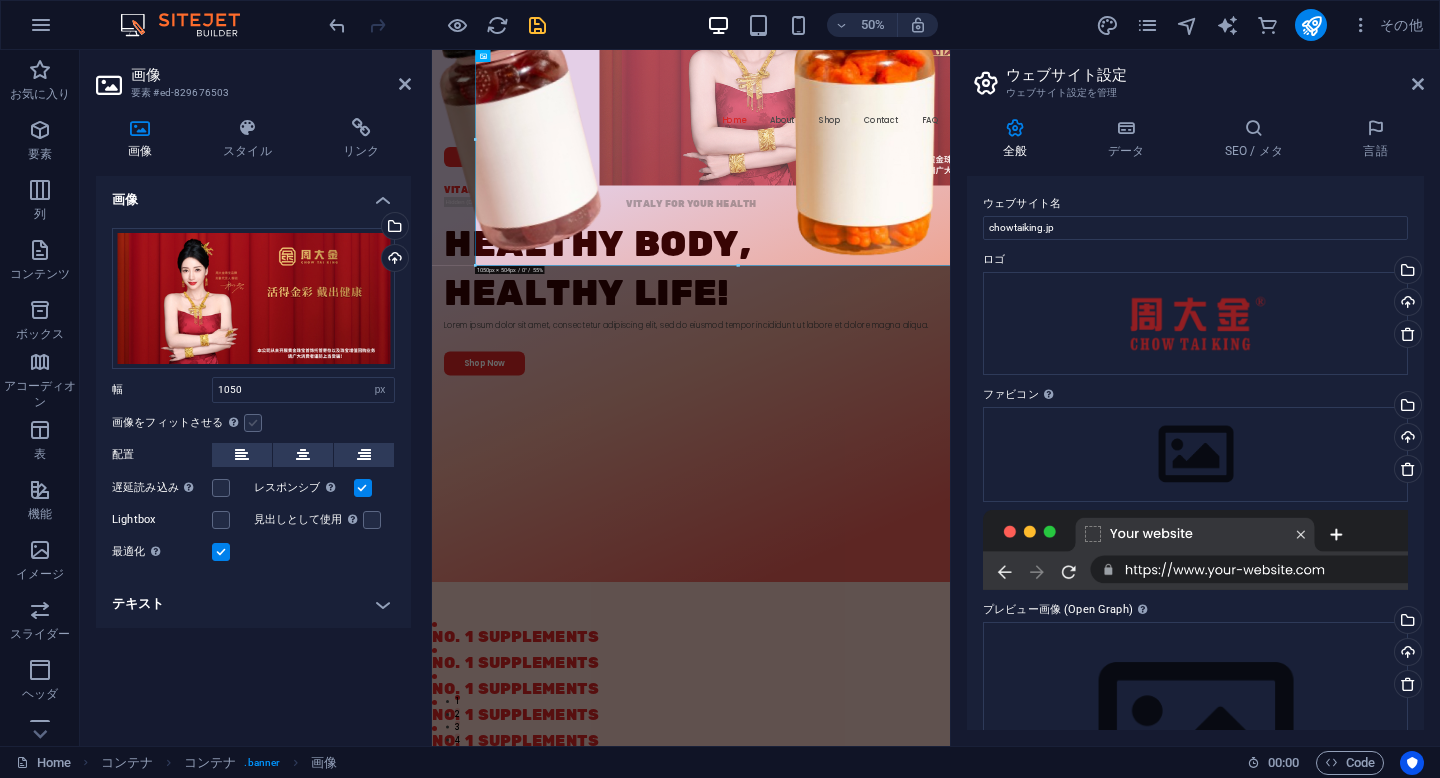 click at bounding box center [253, 423] 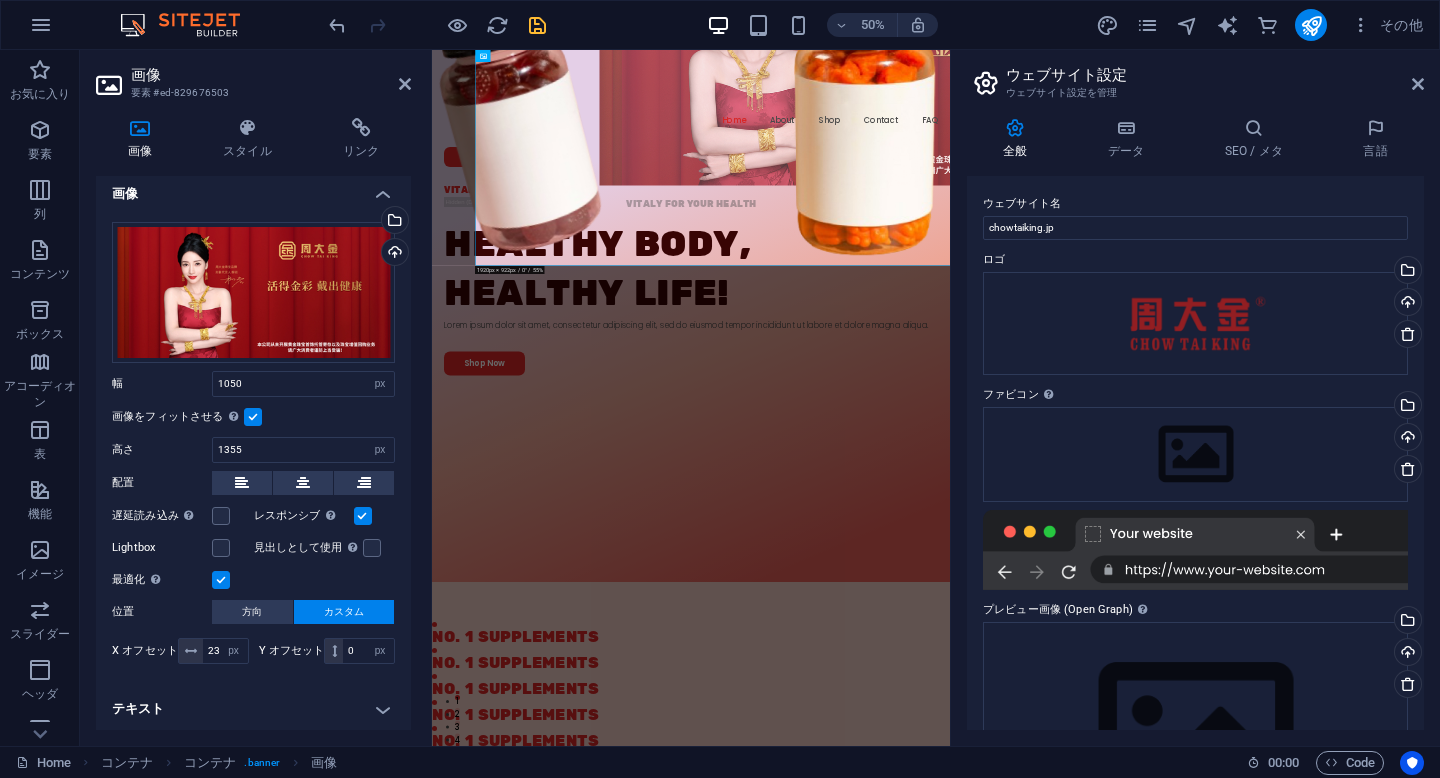 scroll, scrollTop: 0, scrollLeft: 0, axis: both 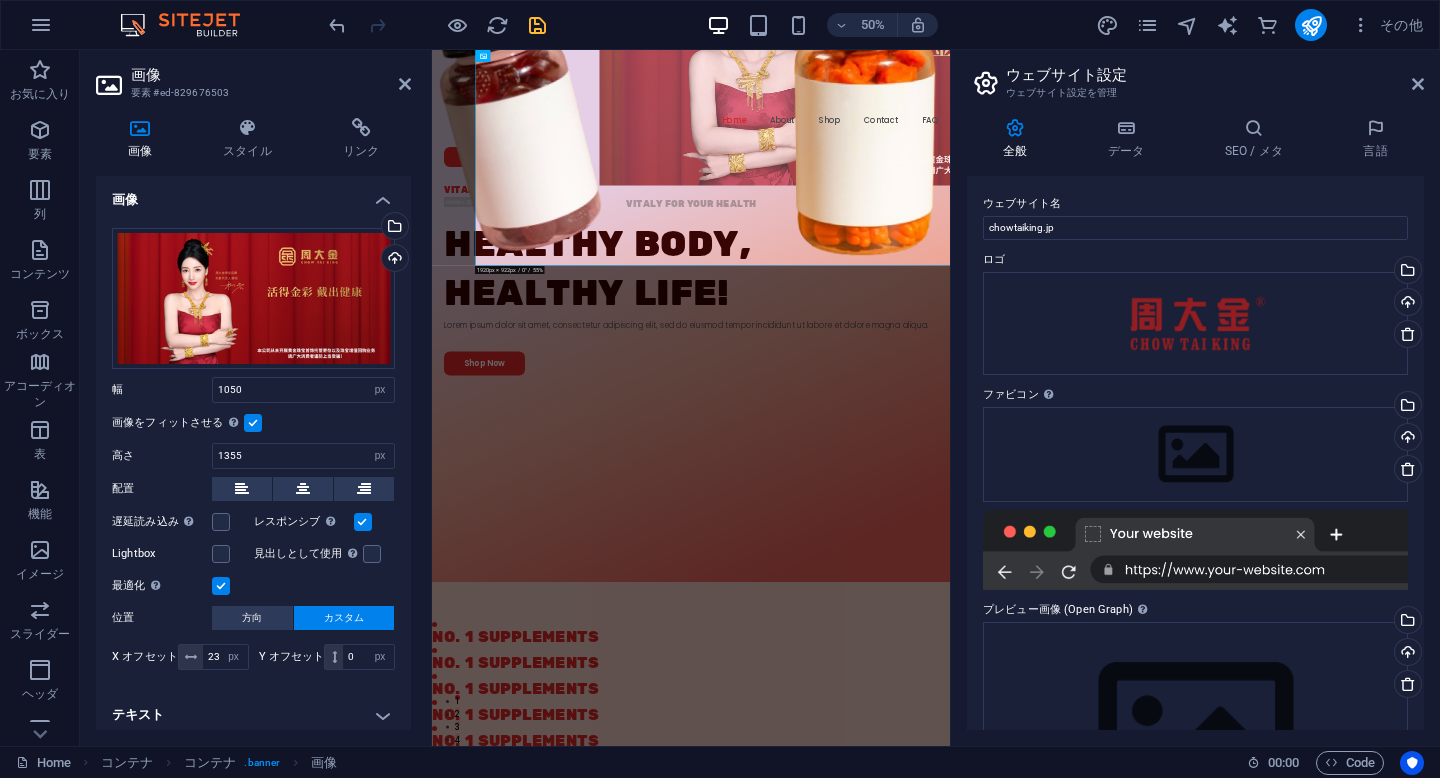 click at bounding box center [253, 423] 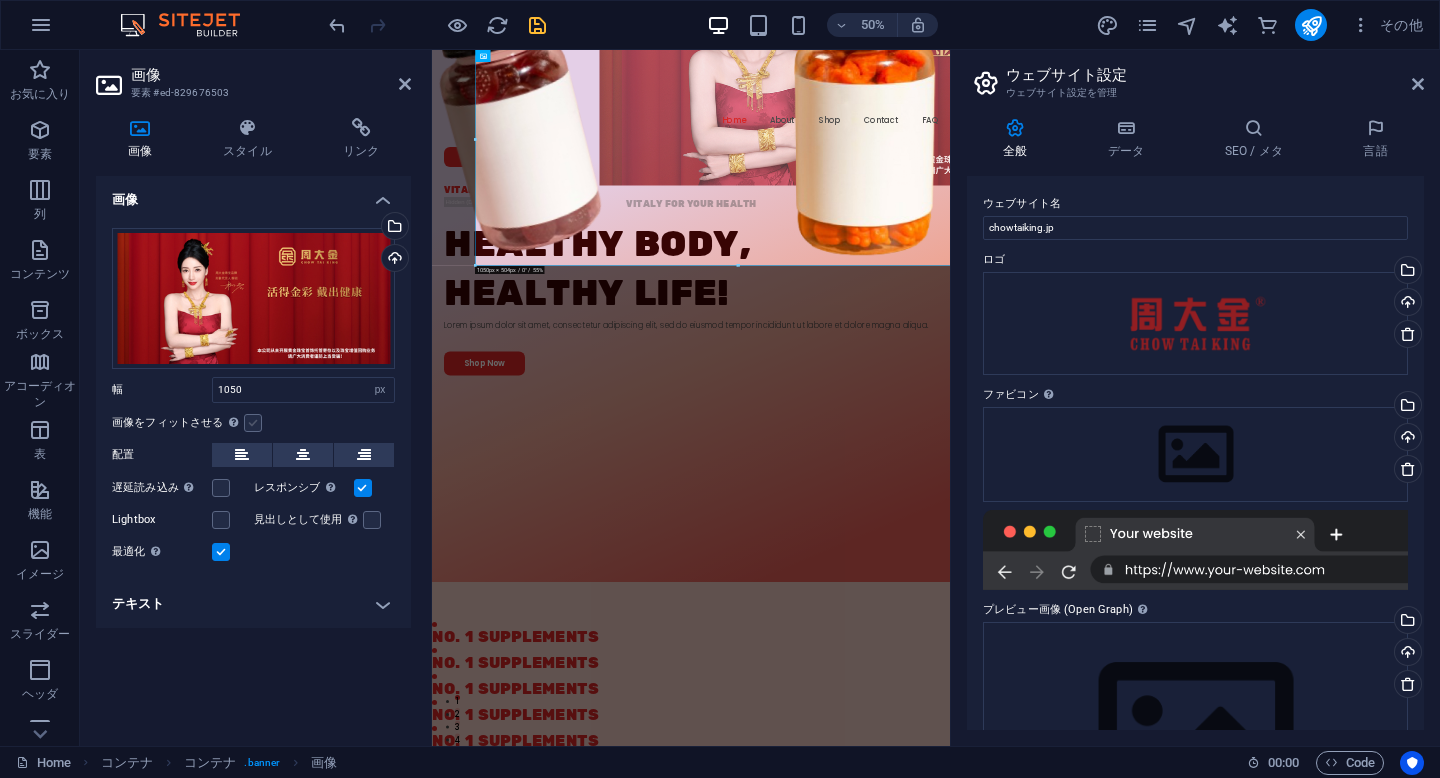 click at bounding box center [253, 423] 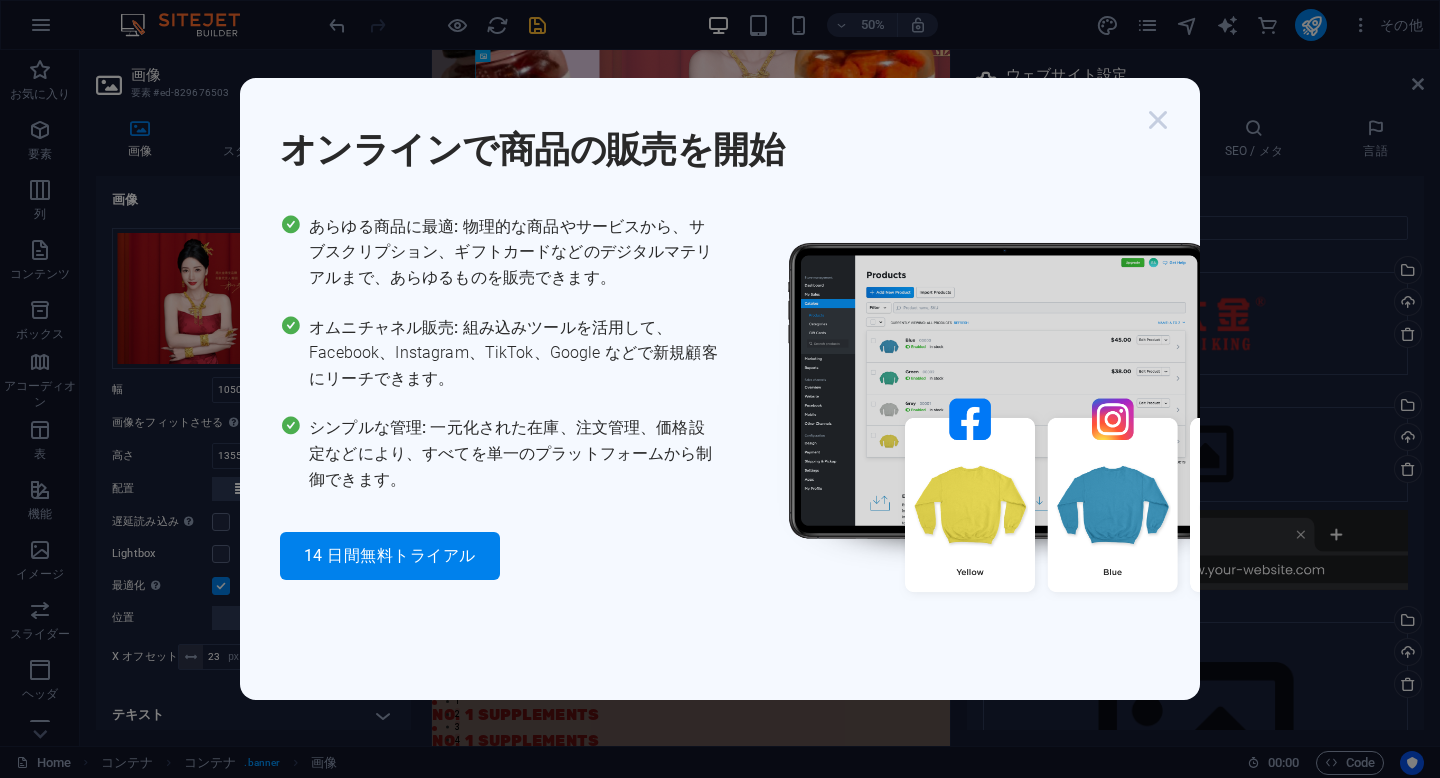 click at bounding box center [1158, 120] 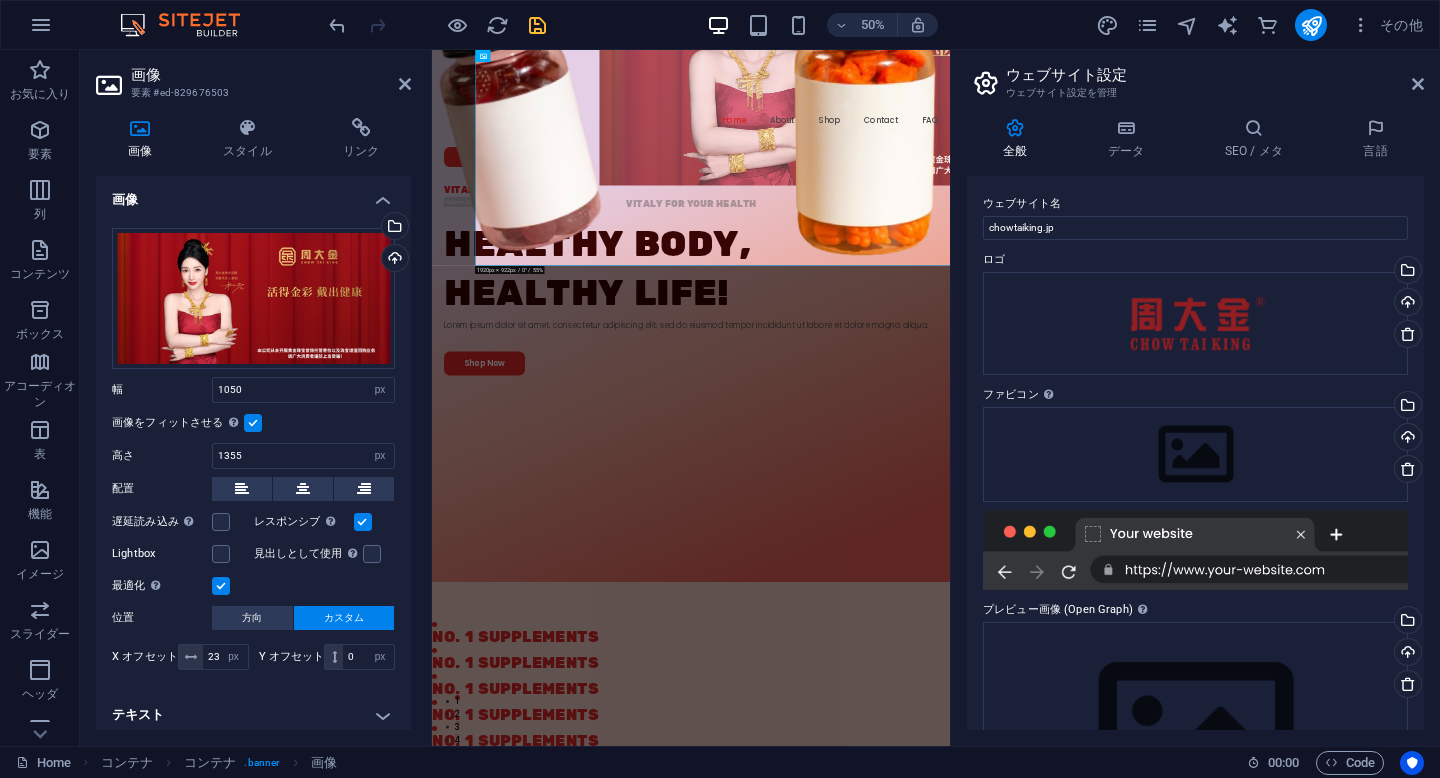 click at bounding box center [253, 423] 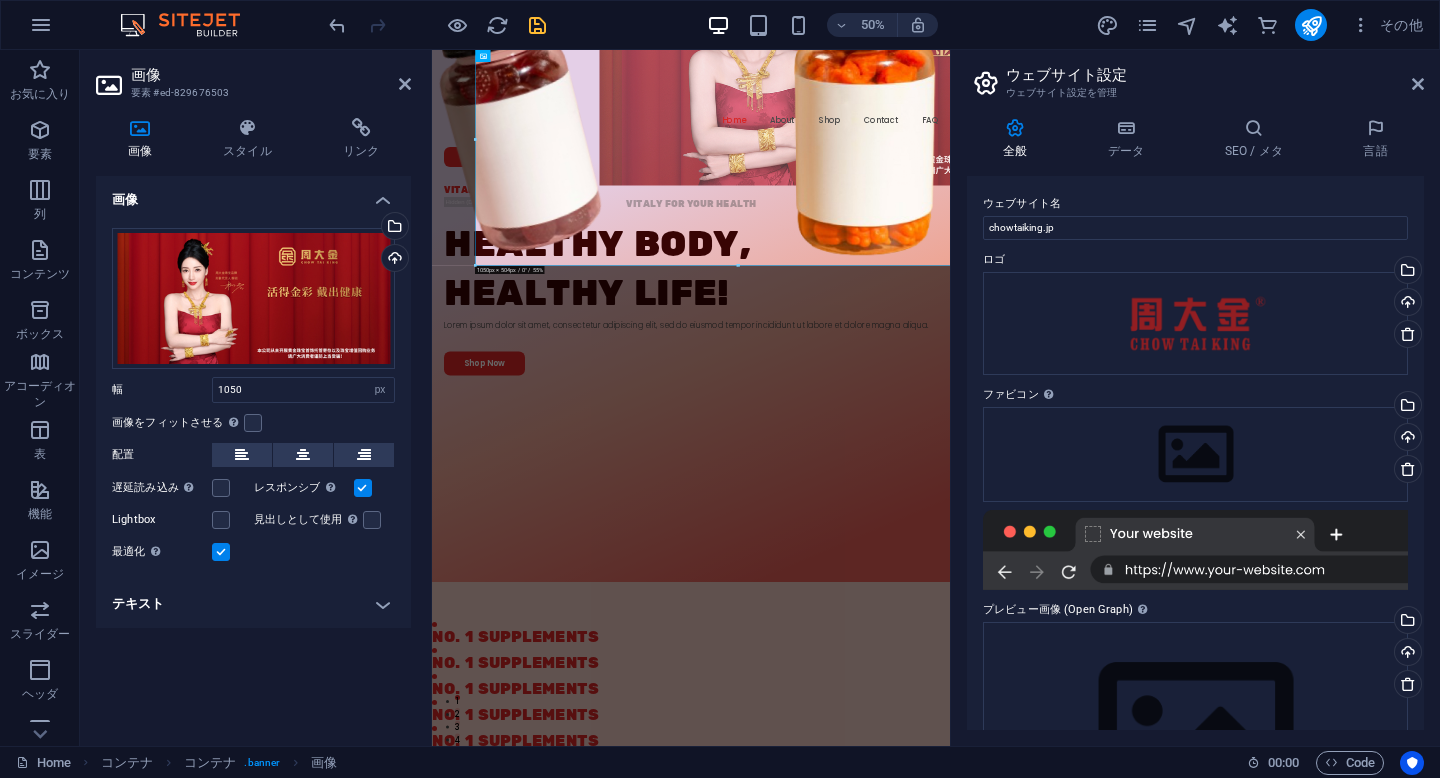 click on "画像をフィットさせる 固定の幅と高さに画像を自動的にフィットさせます" at bounding box center [253, 423] 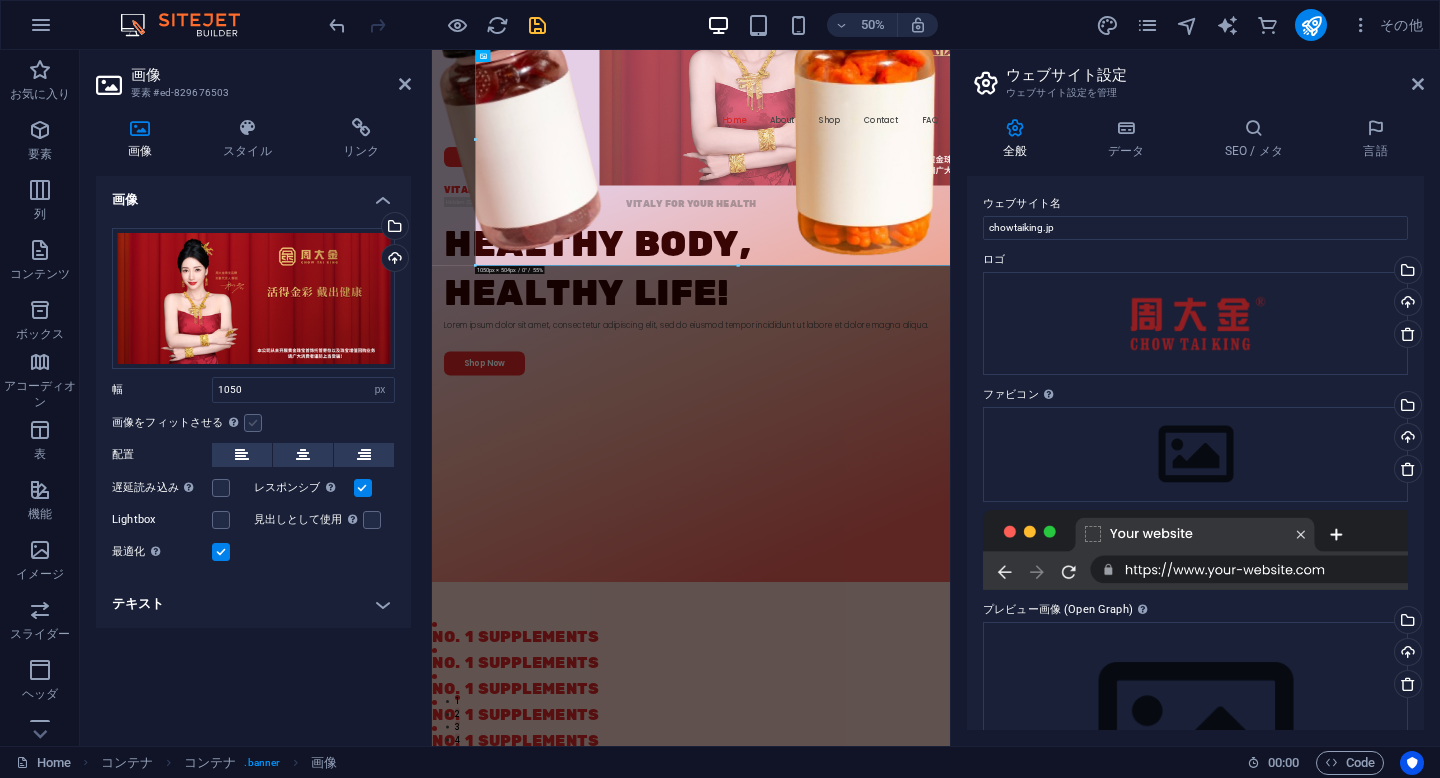 click at bounding box center [253, 423] 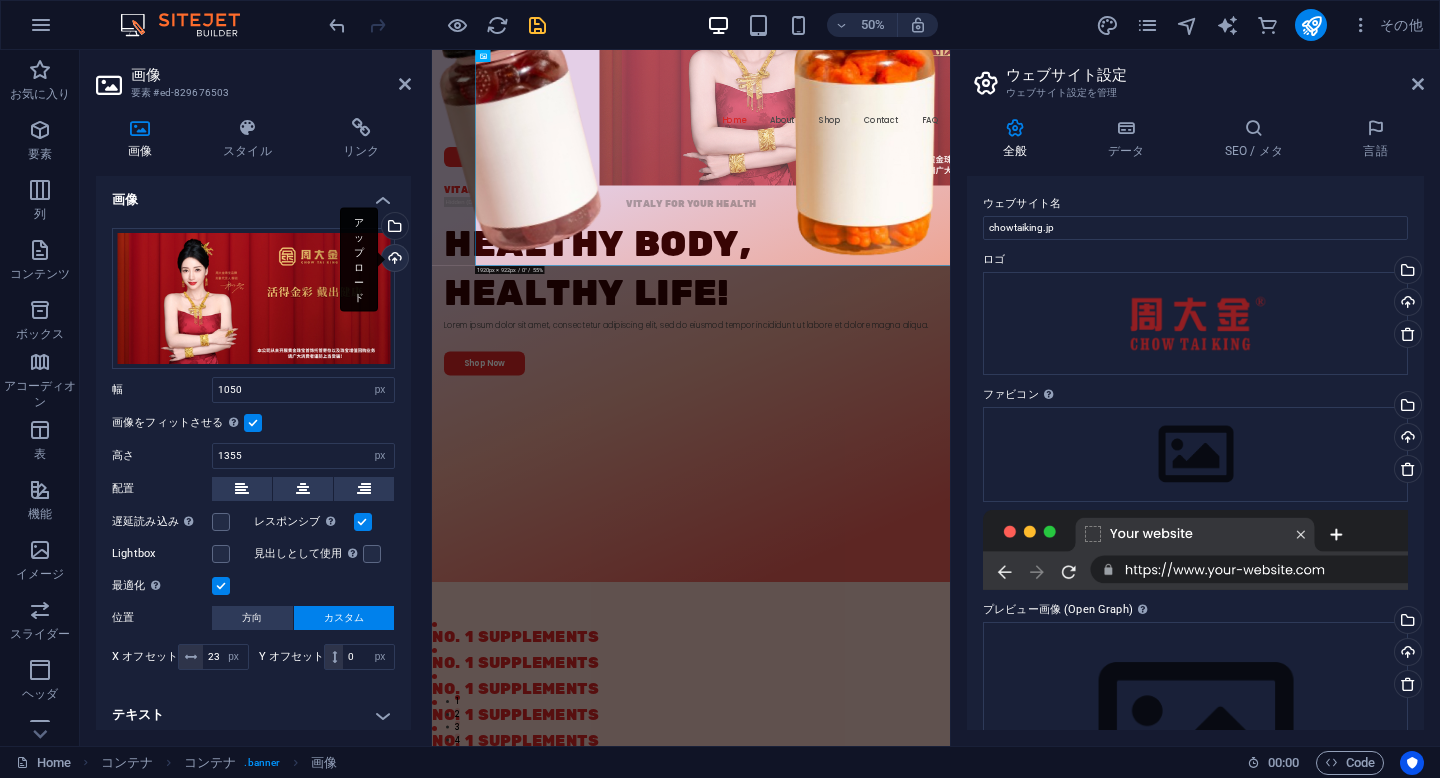 click on "アップロード" at bounding box center [393, 260] 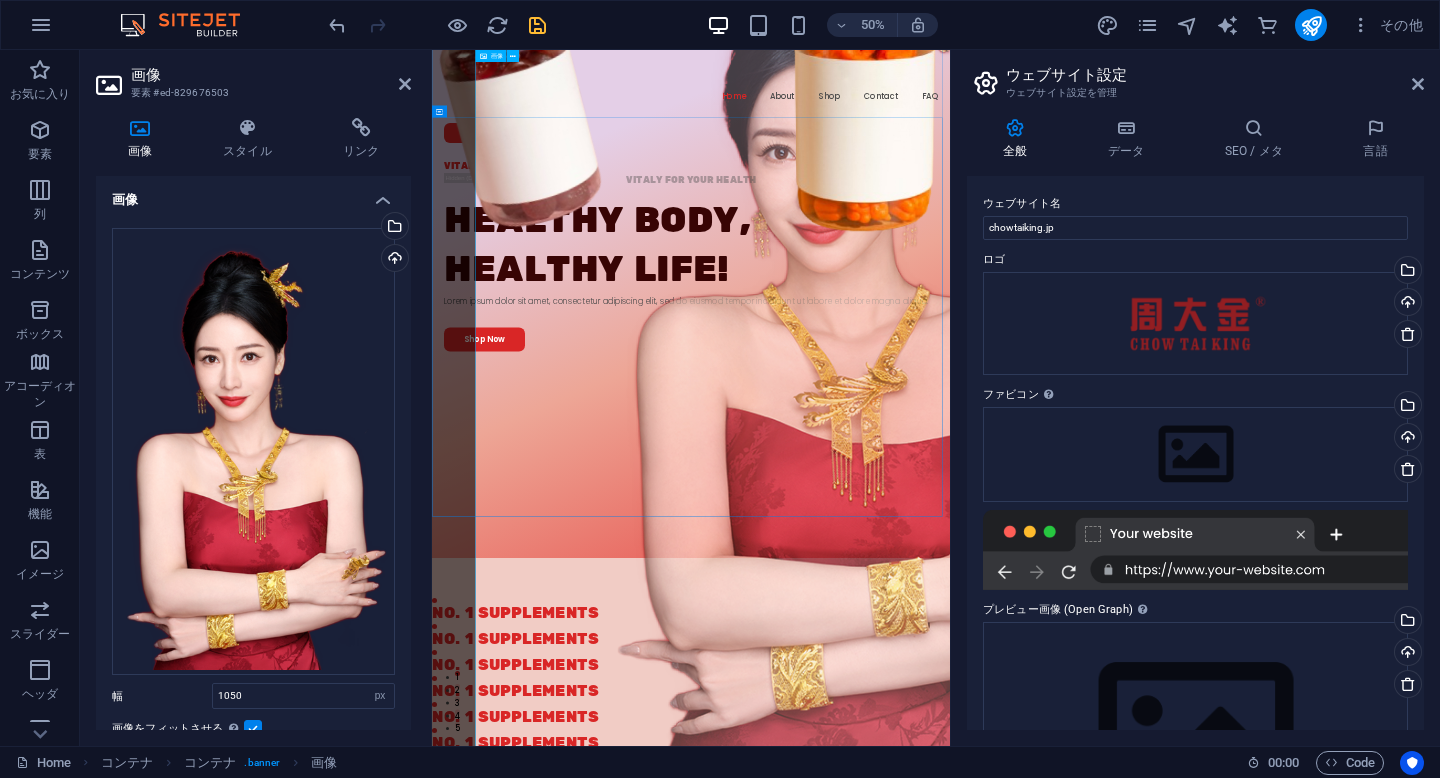 scroll, scrollTop: 0, scrollLeft: 0, axis: both 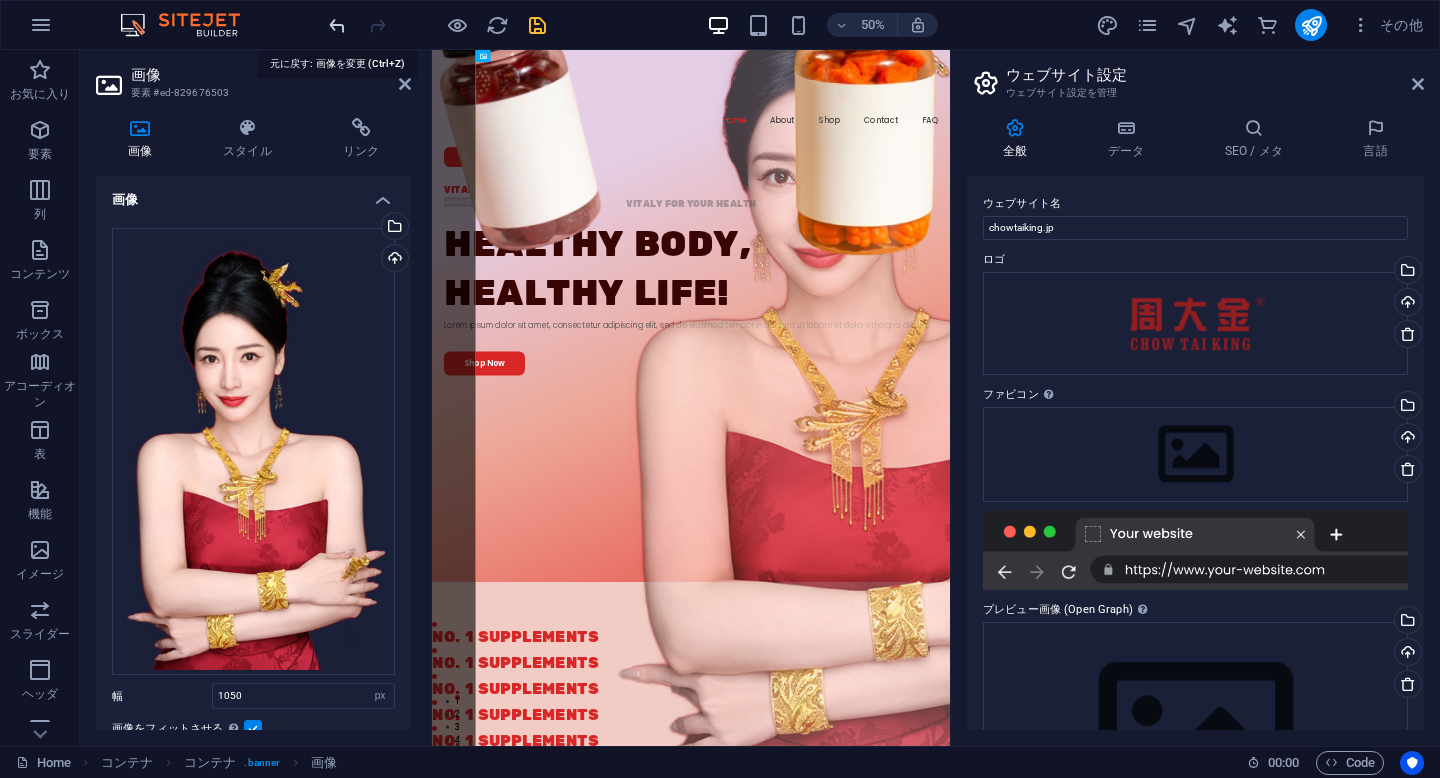 click at bounding box center [337, 25] 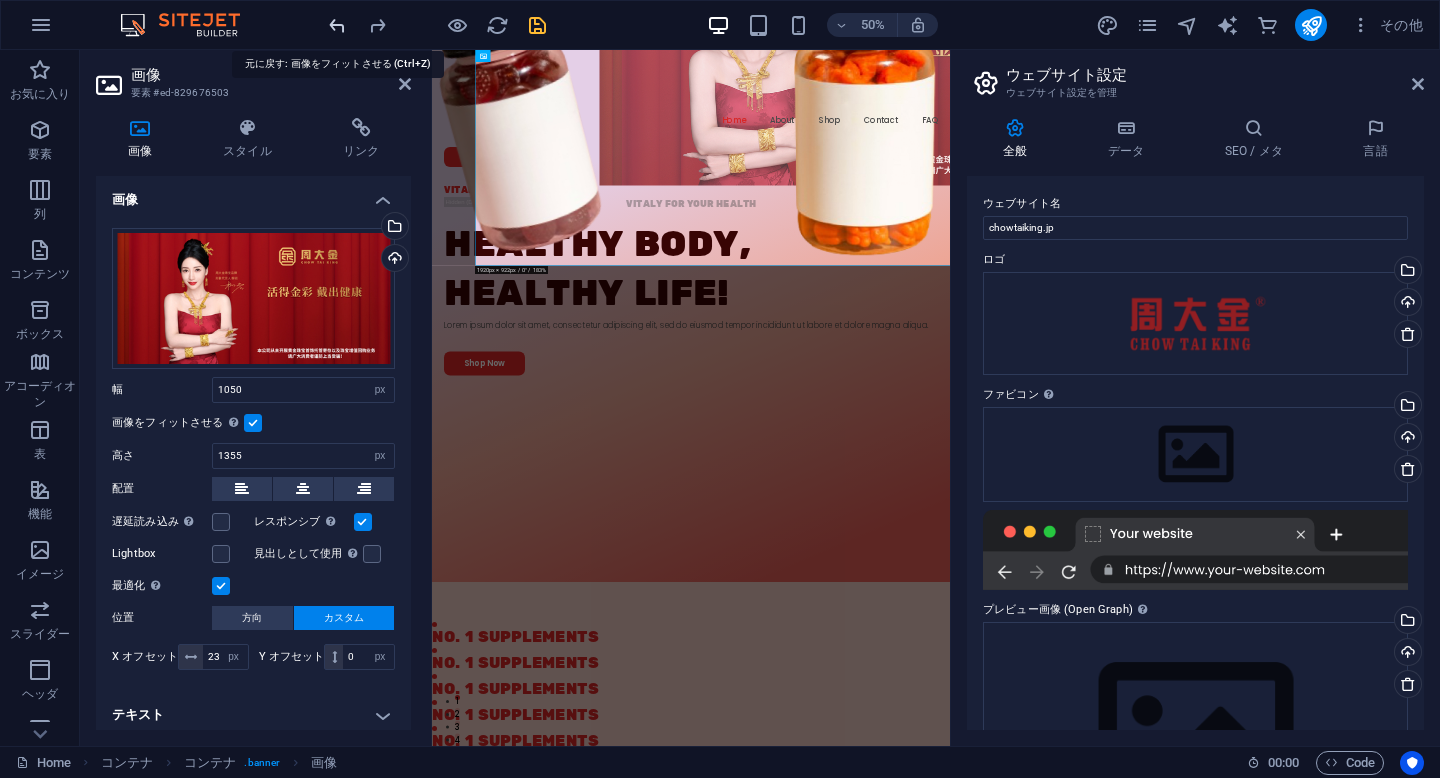 click at bounding box center (337, 25) 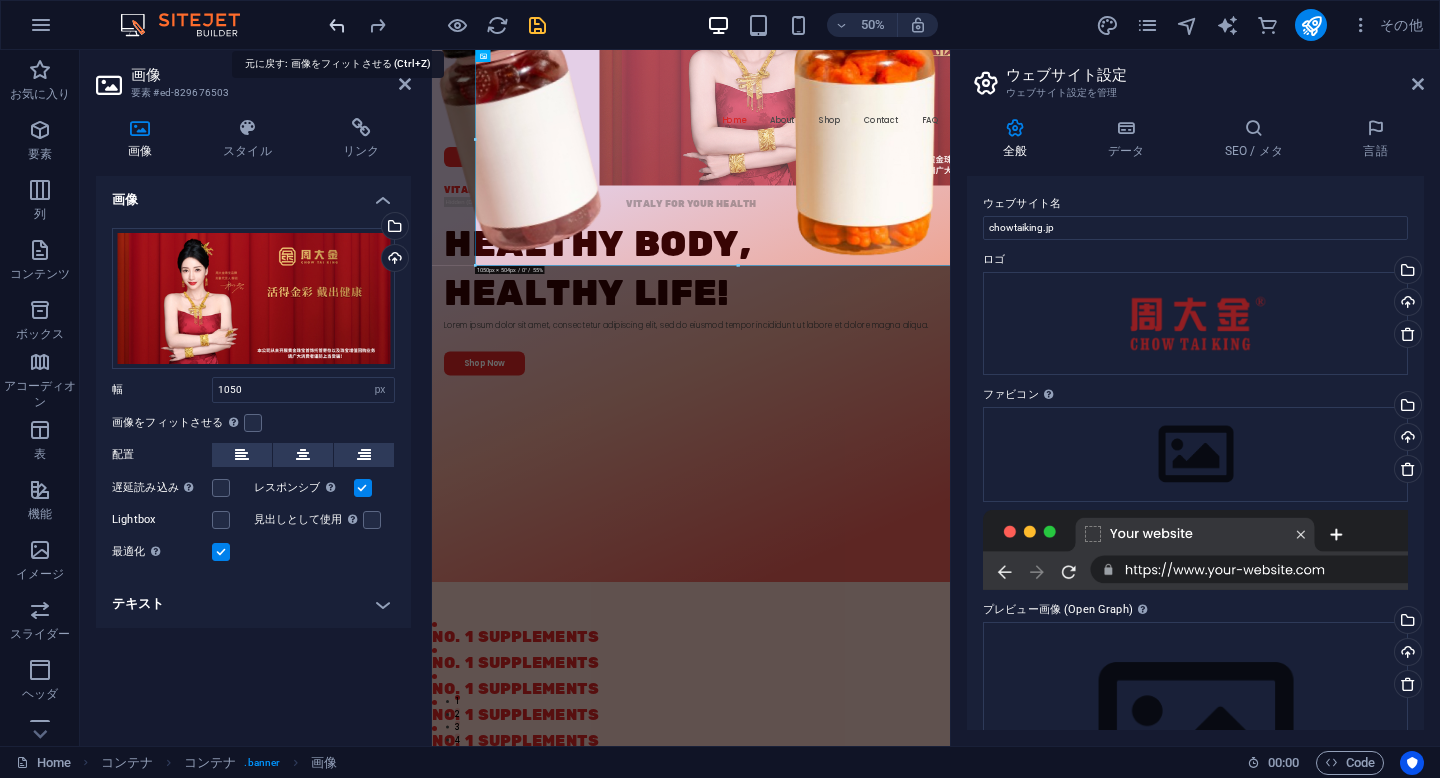 click at bounding box center (337, 25) 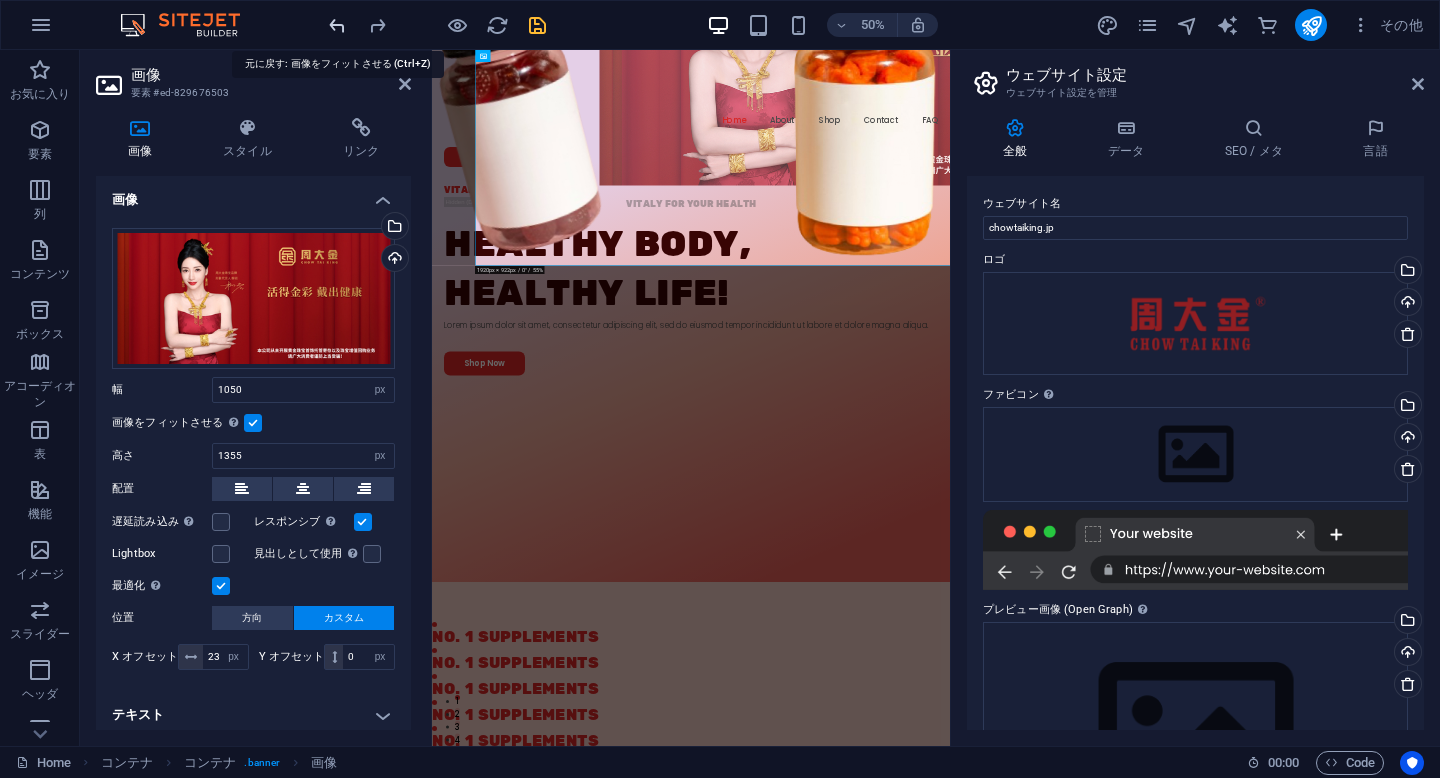 click at bounding box center (337, 25) 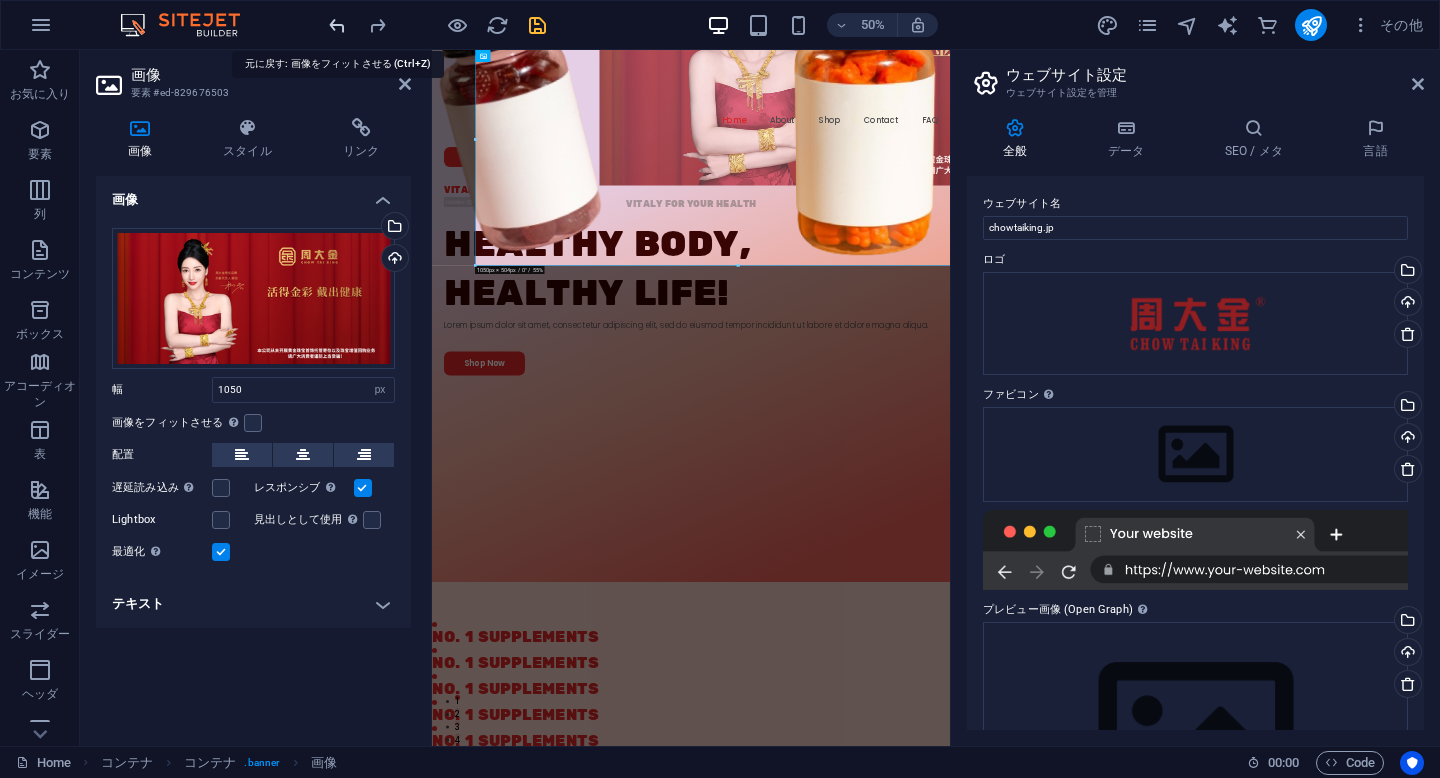 click at bounding box center (337, 25) 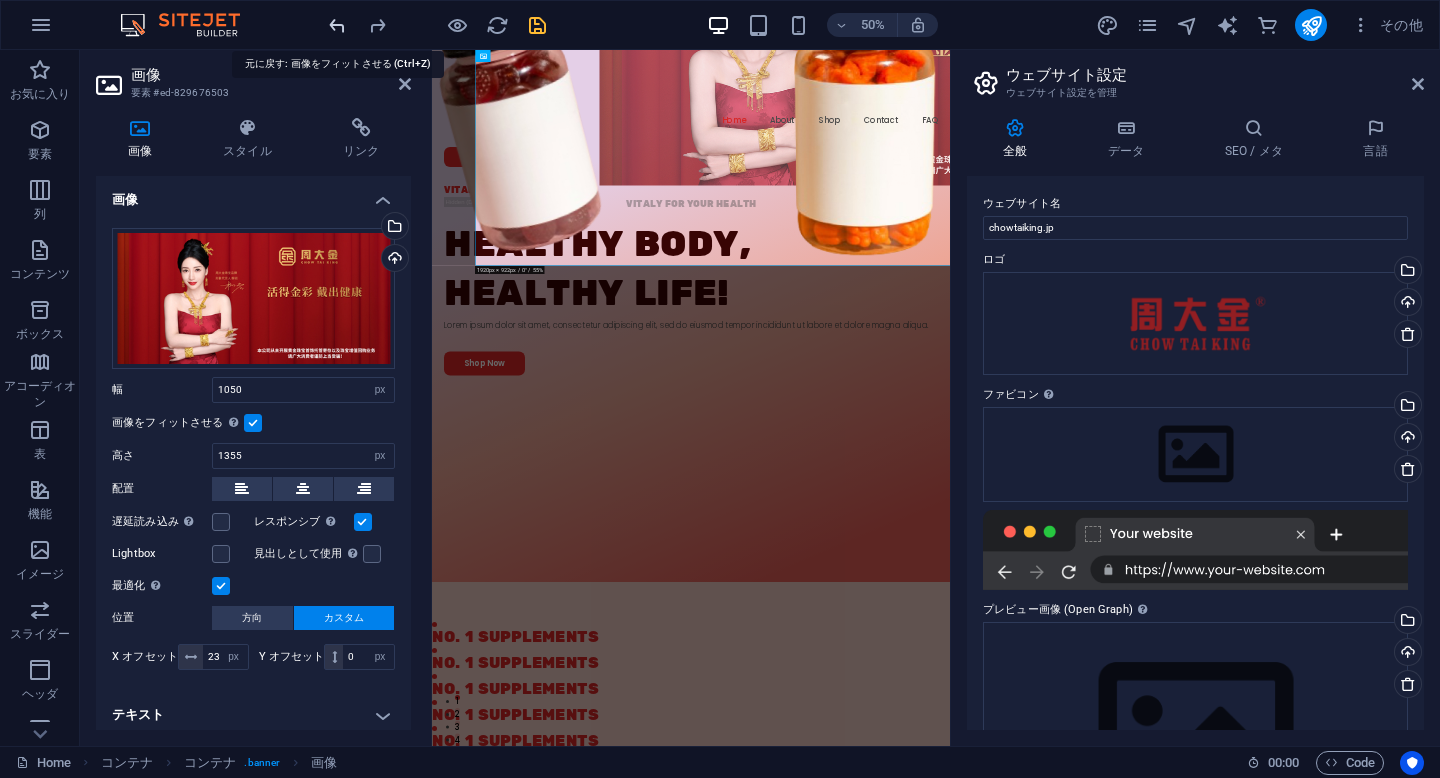 click at bounding box center (337, 25) 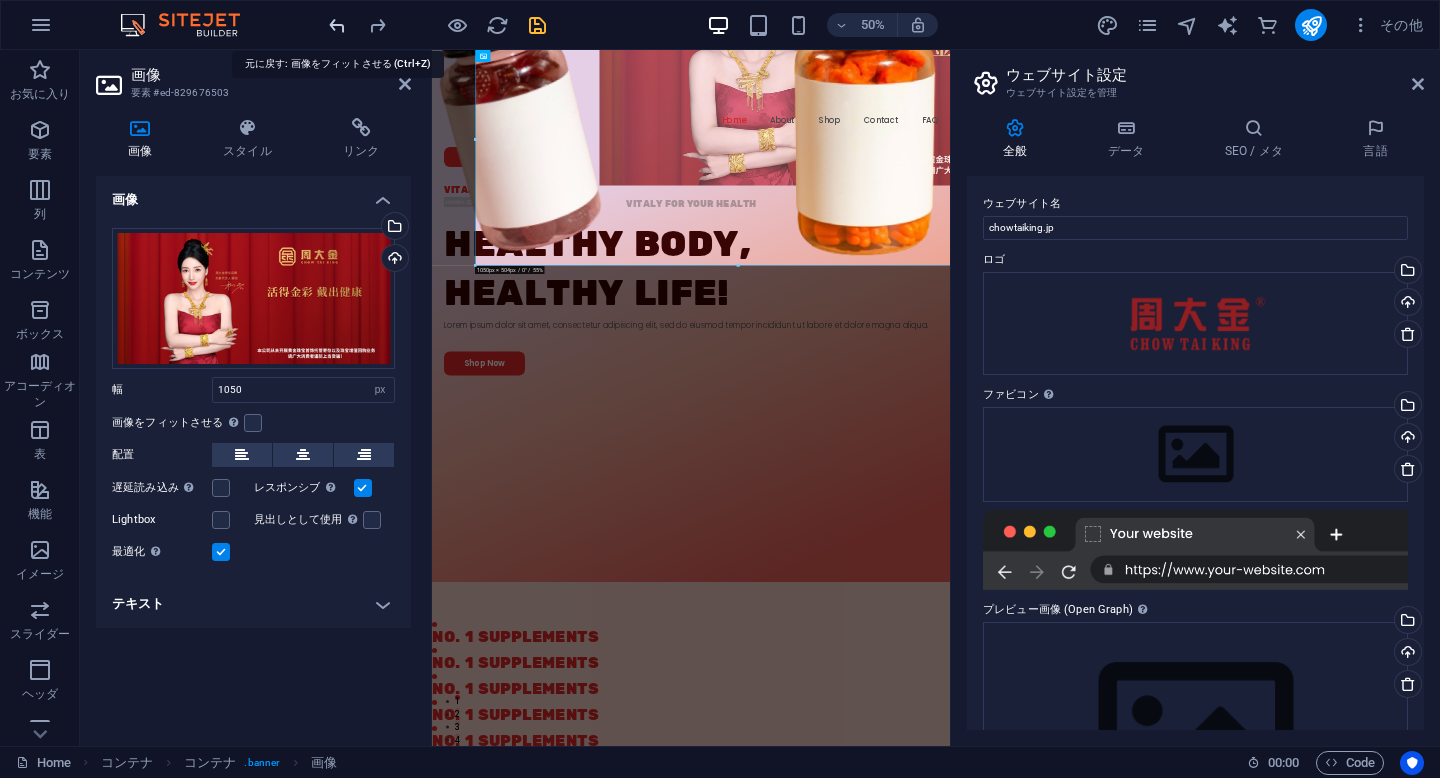 click at bounding box center (337, 25) 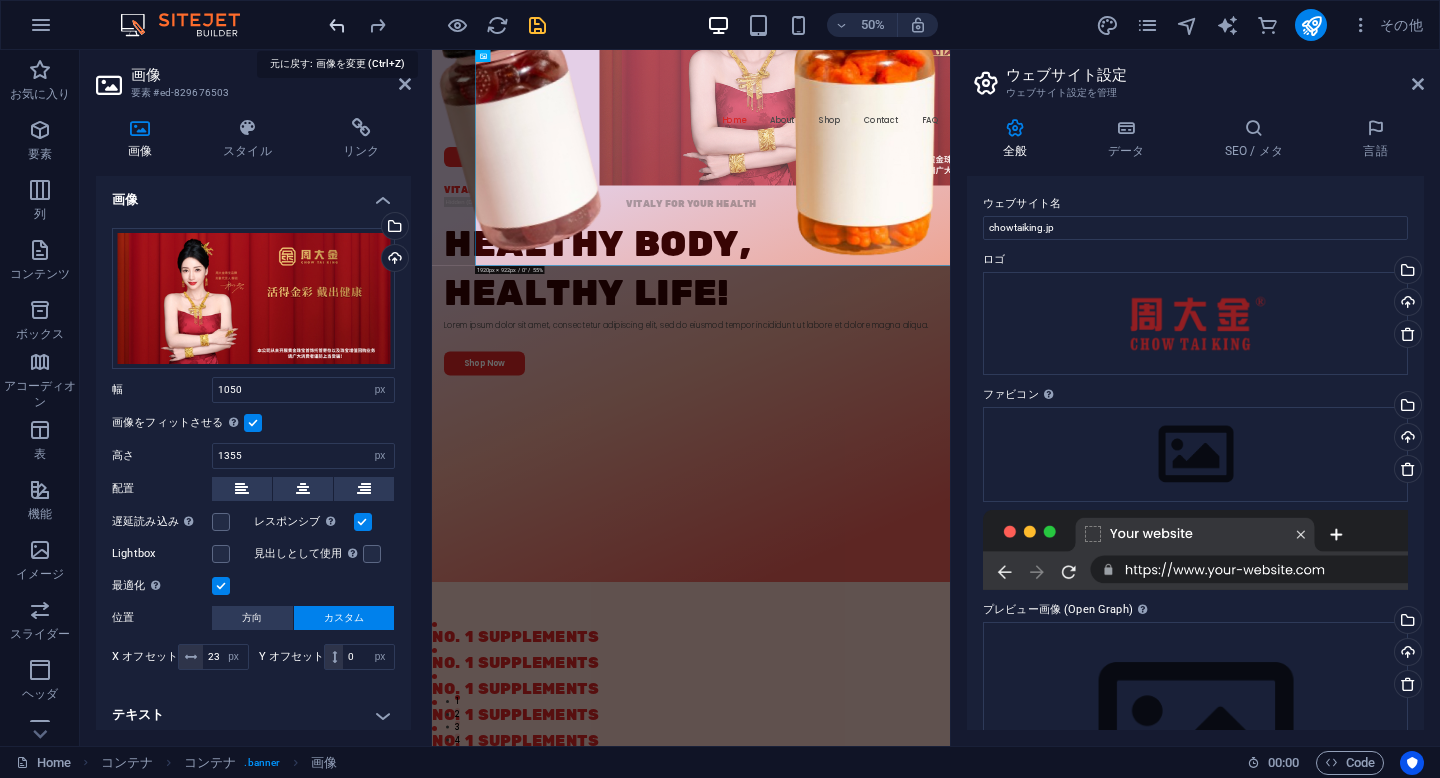 click at bounding box center (337, 25) 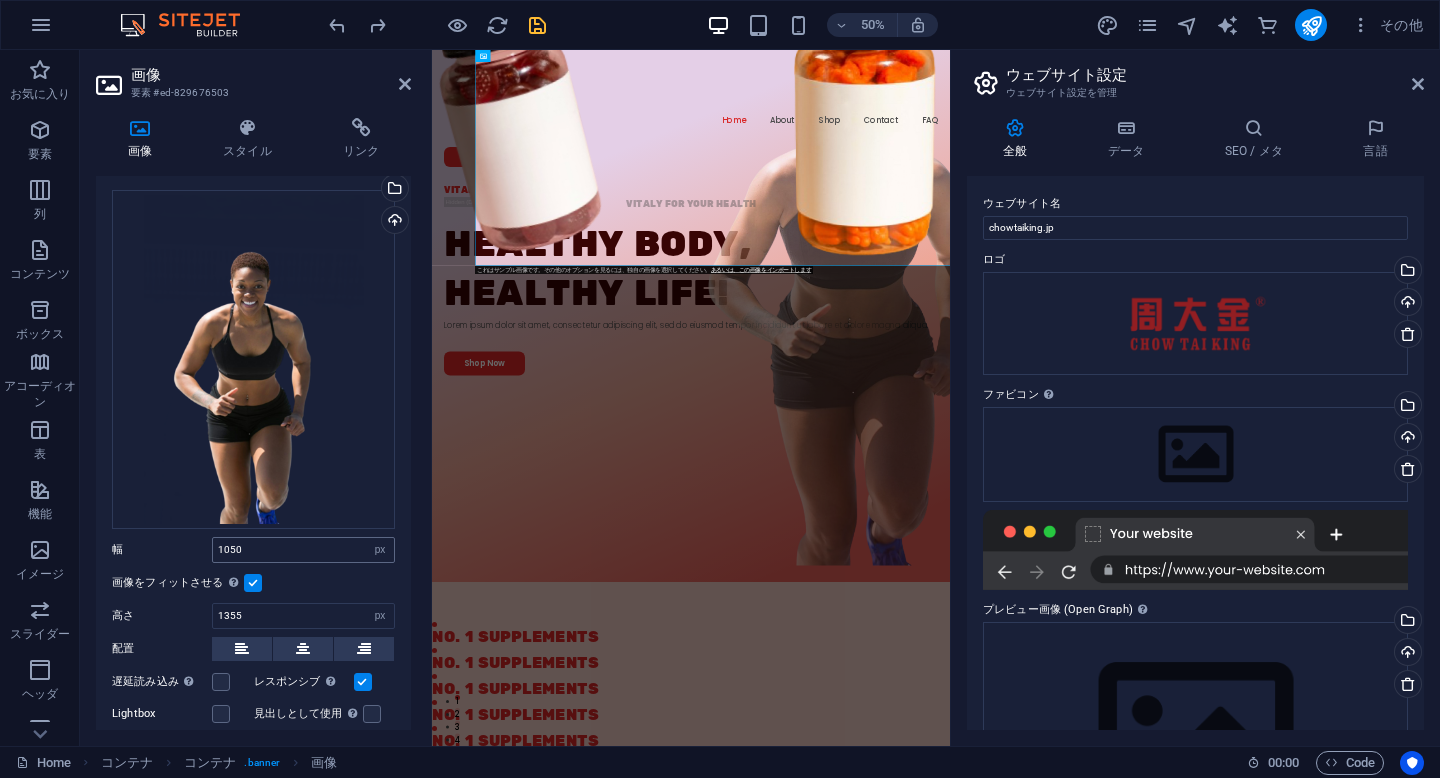 scroll, scrollTop: 0, scrollLeft: 0, axis: both 